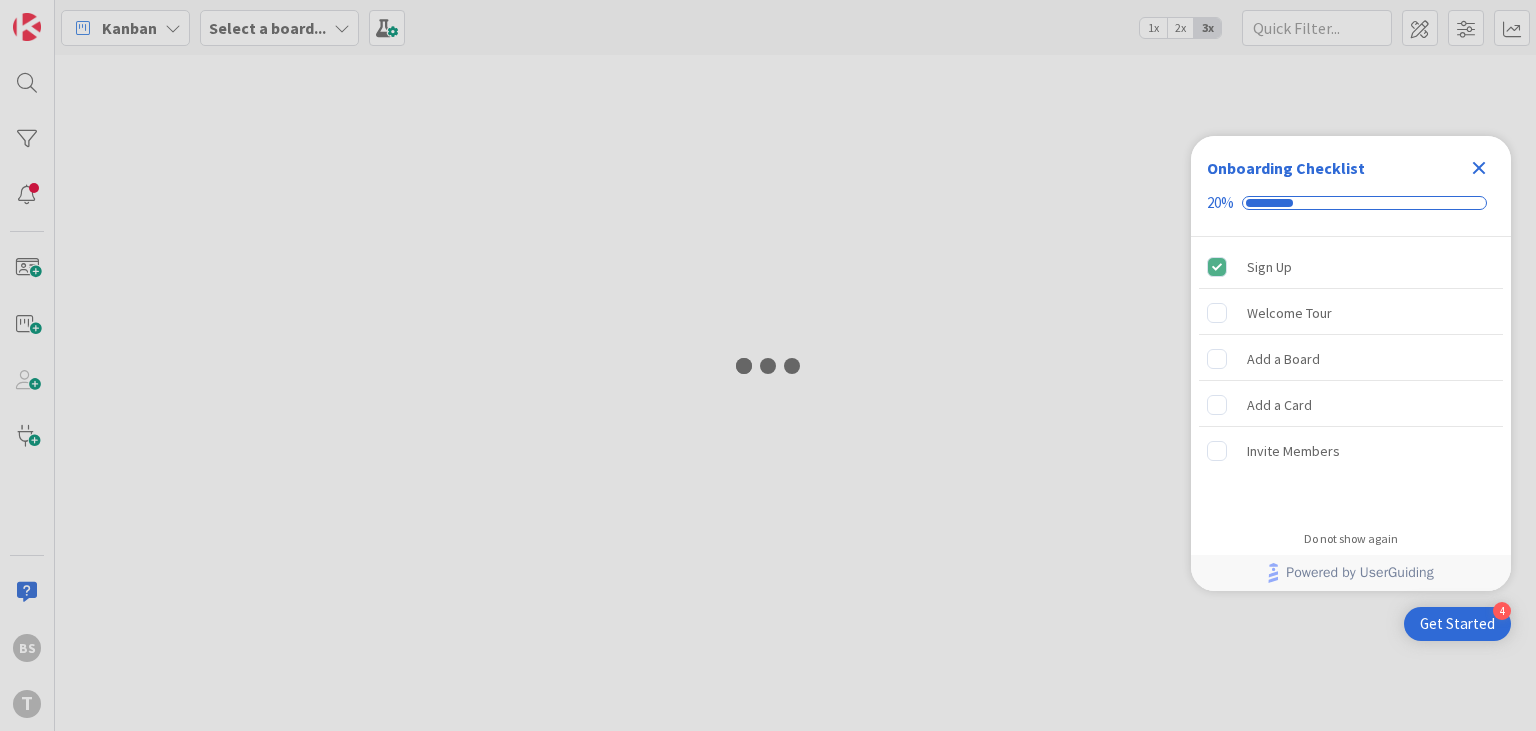 scroll, scrollTop: 0, scrollLeft: 0, axis: both 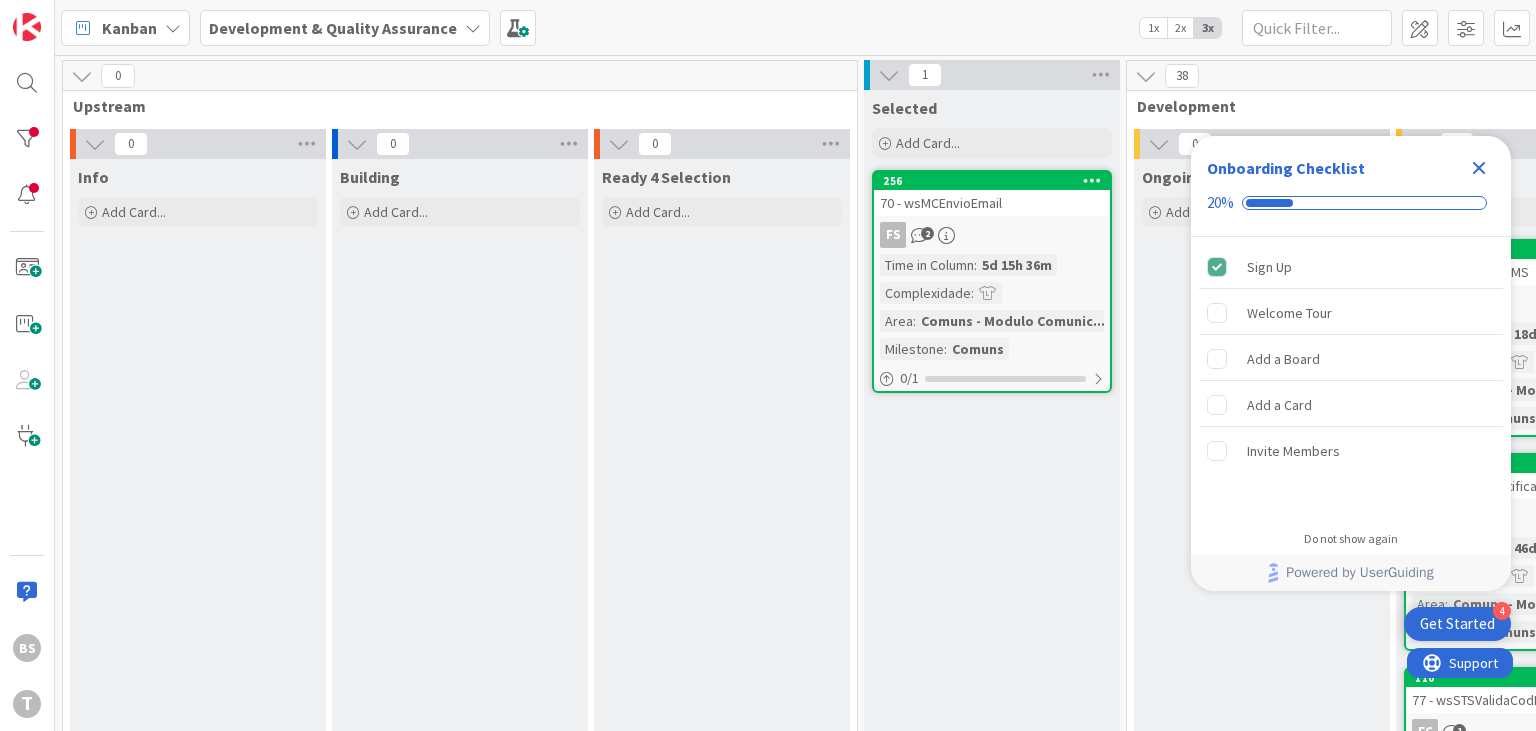 click 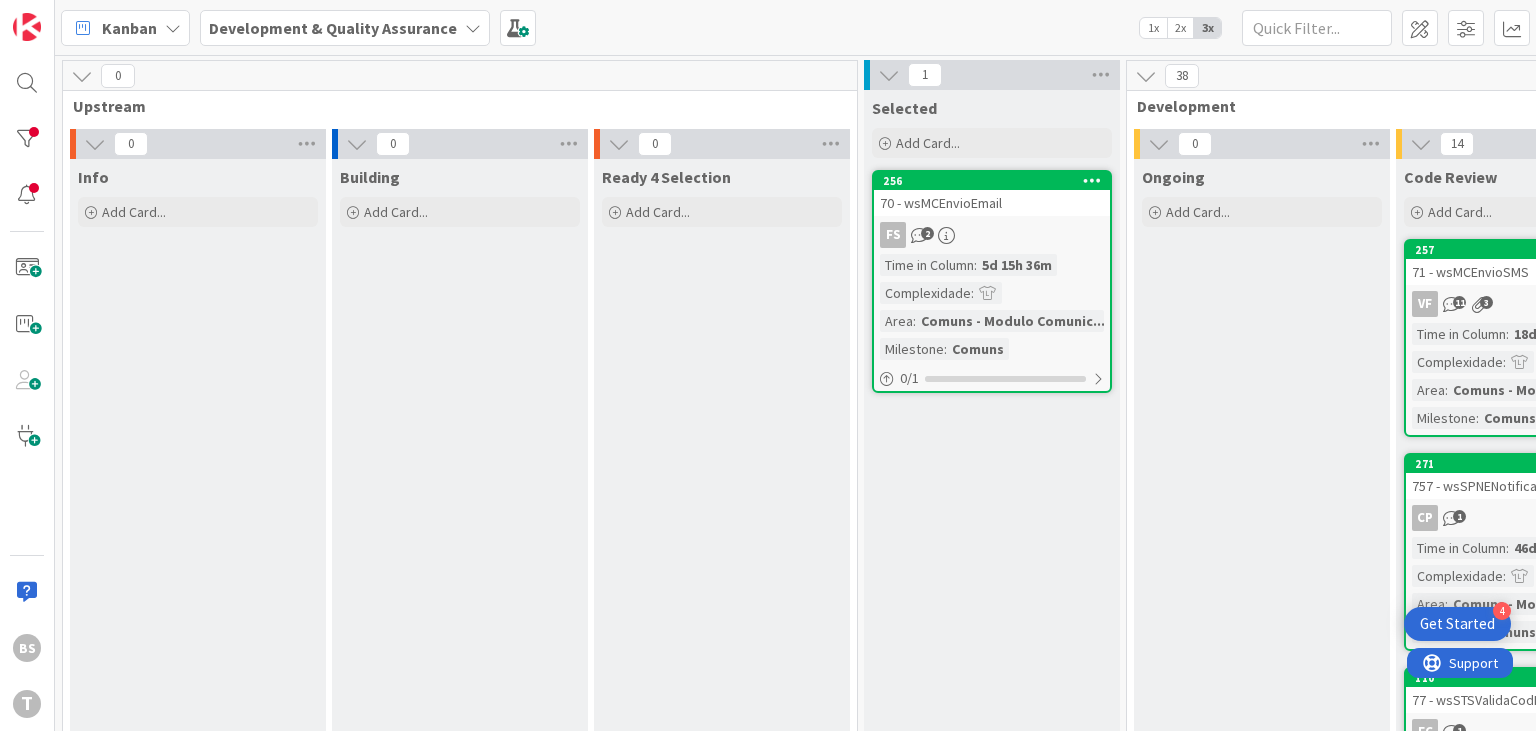 click on "Building Add Card..." at bounding box center [460, 1340] 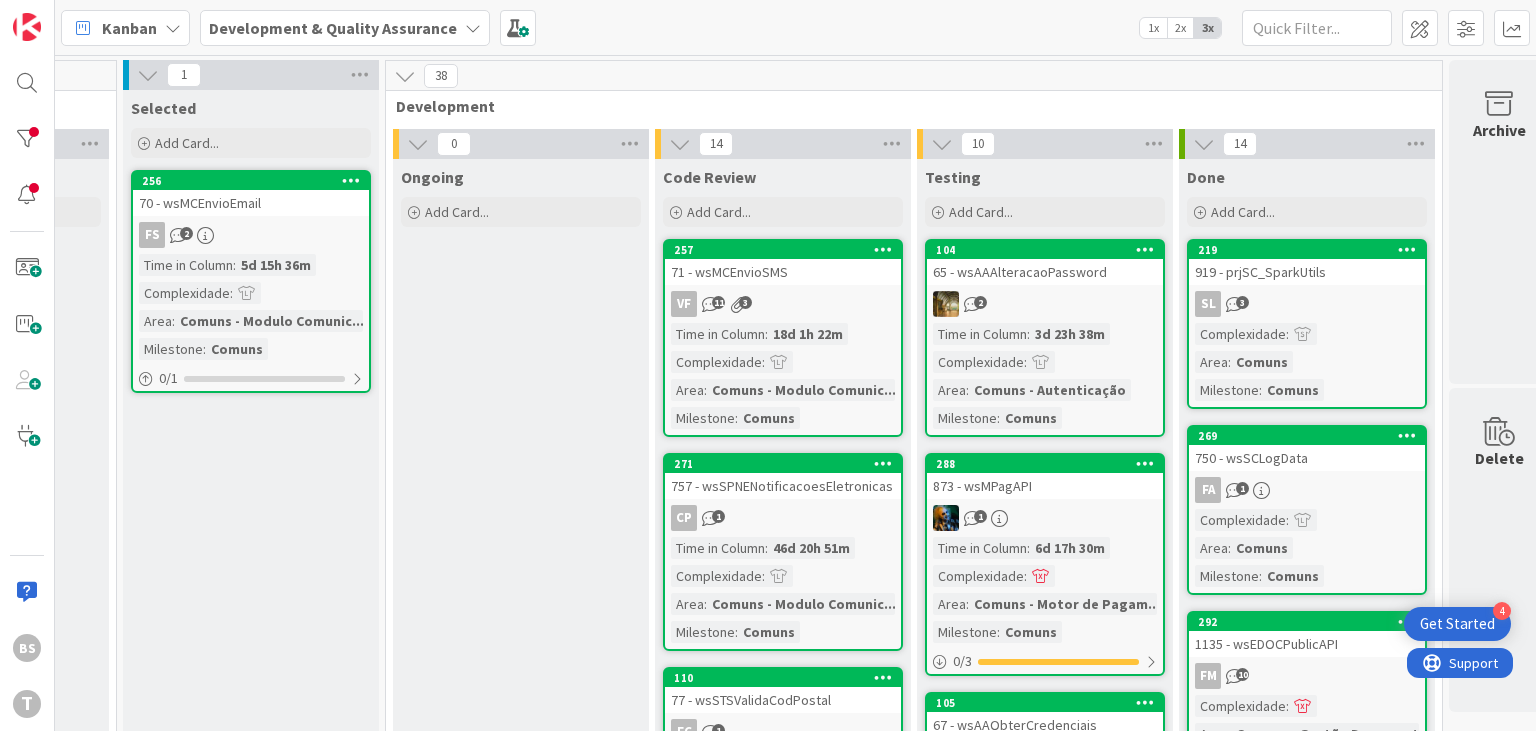 scroll, scrollTop: 0, scrollLeft: 760, axis: horizontal 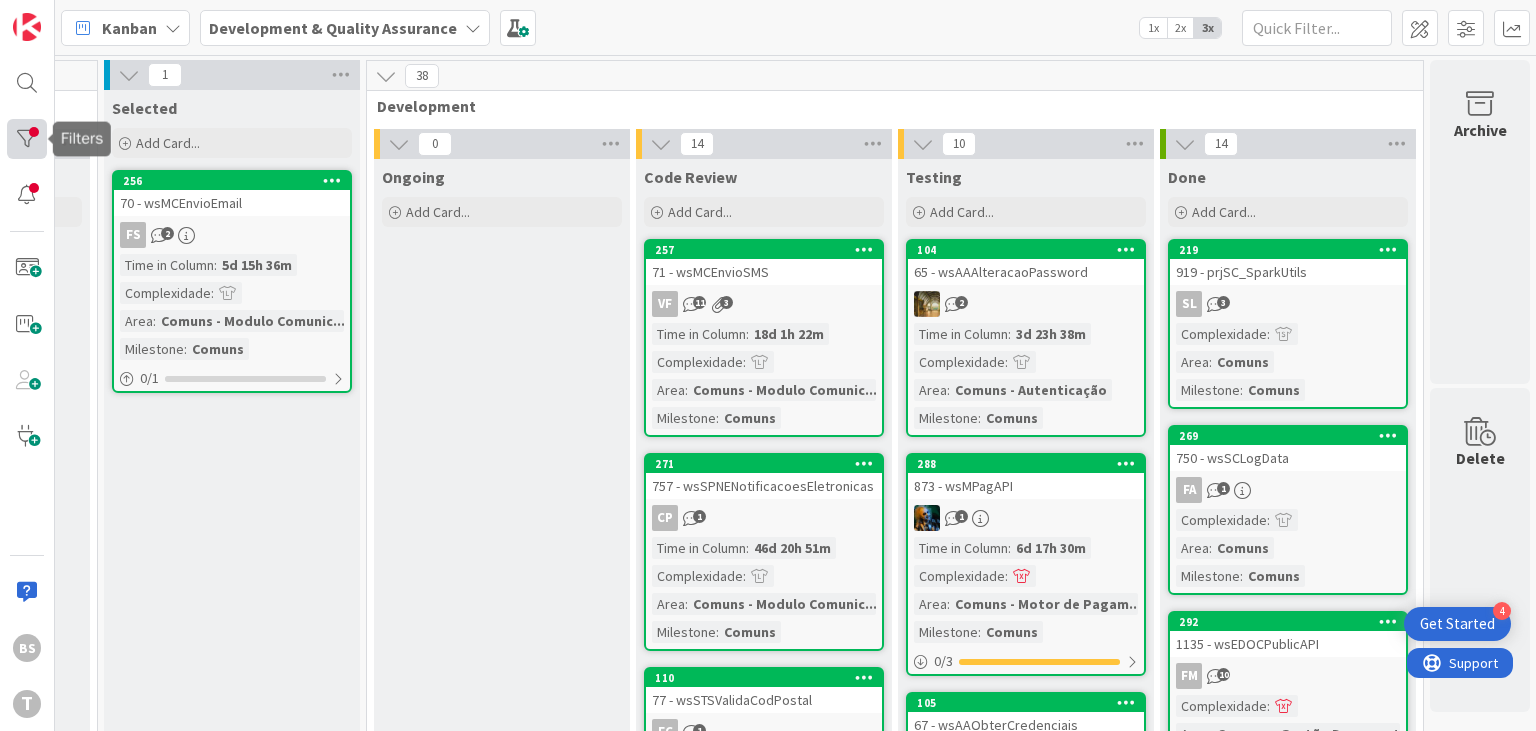click at bounding box center [27, 139] 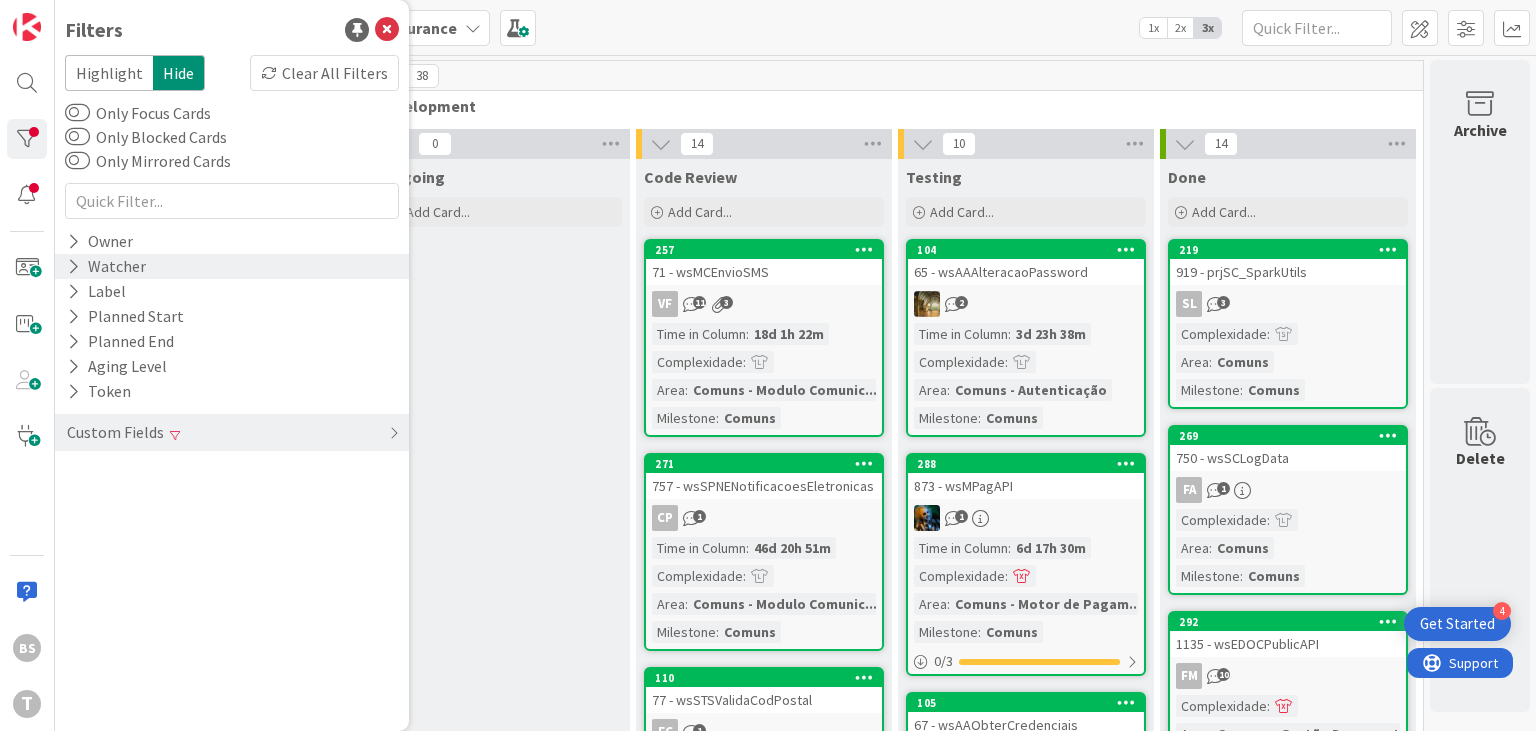 click on "Watcher" at bounding box center [232, 266] 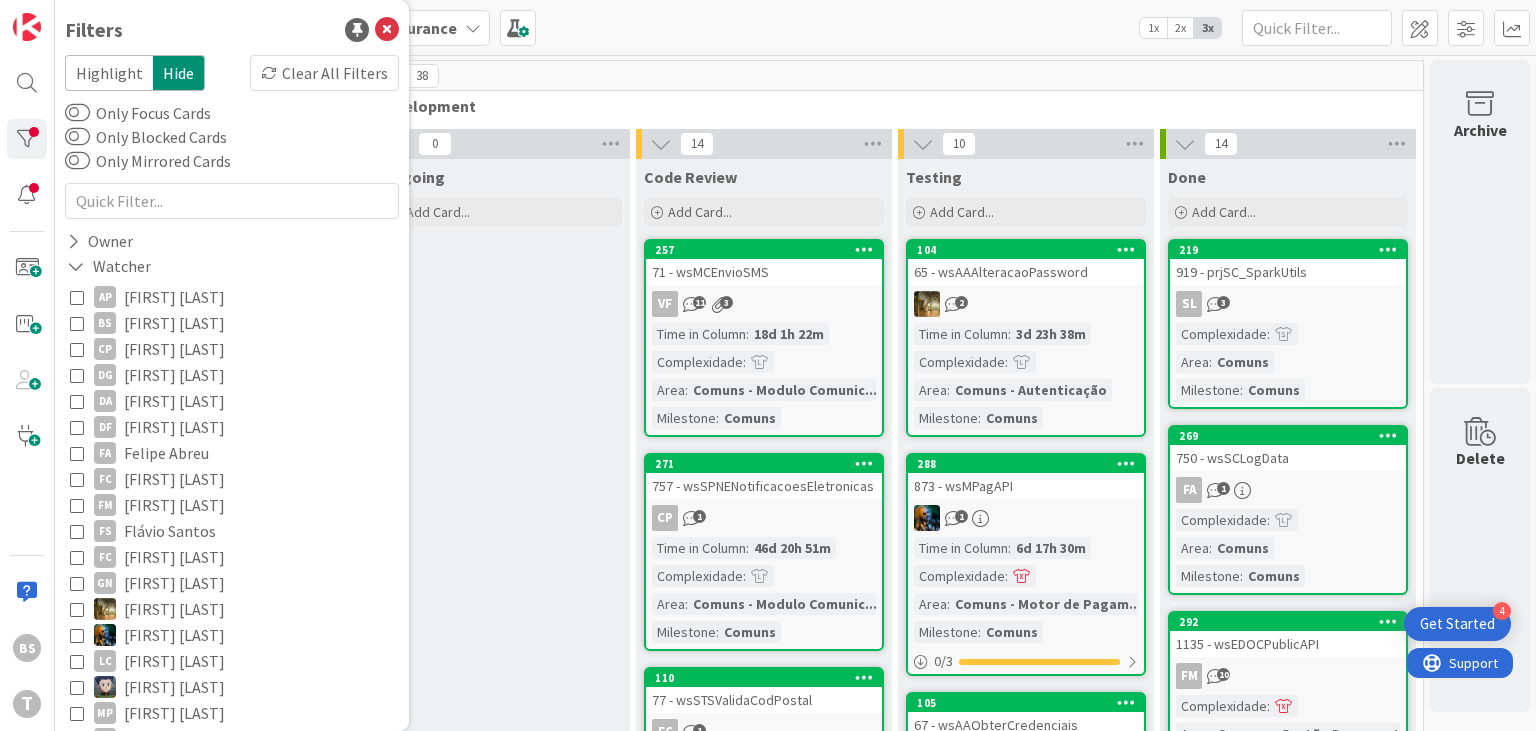 click on "[FIRST] [LAST]" at bounding box center [174, 323] 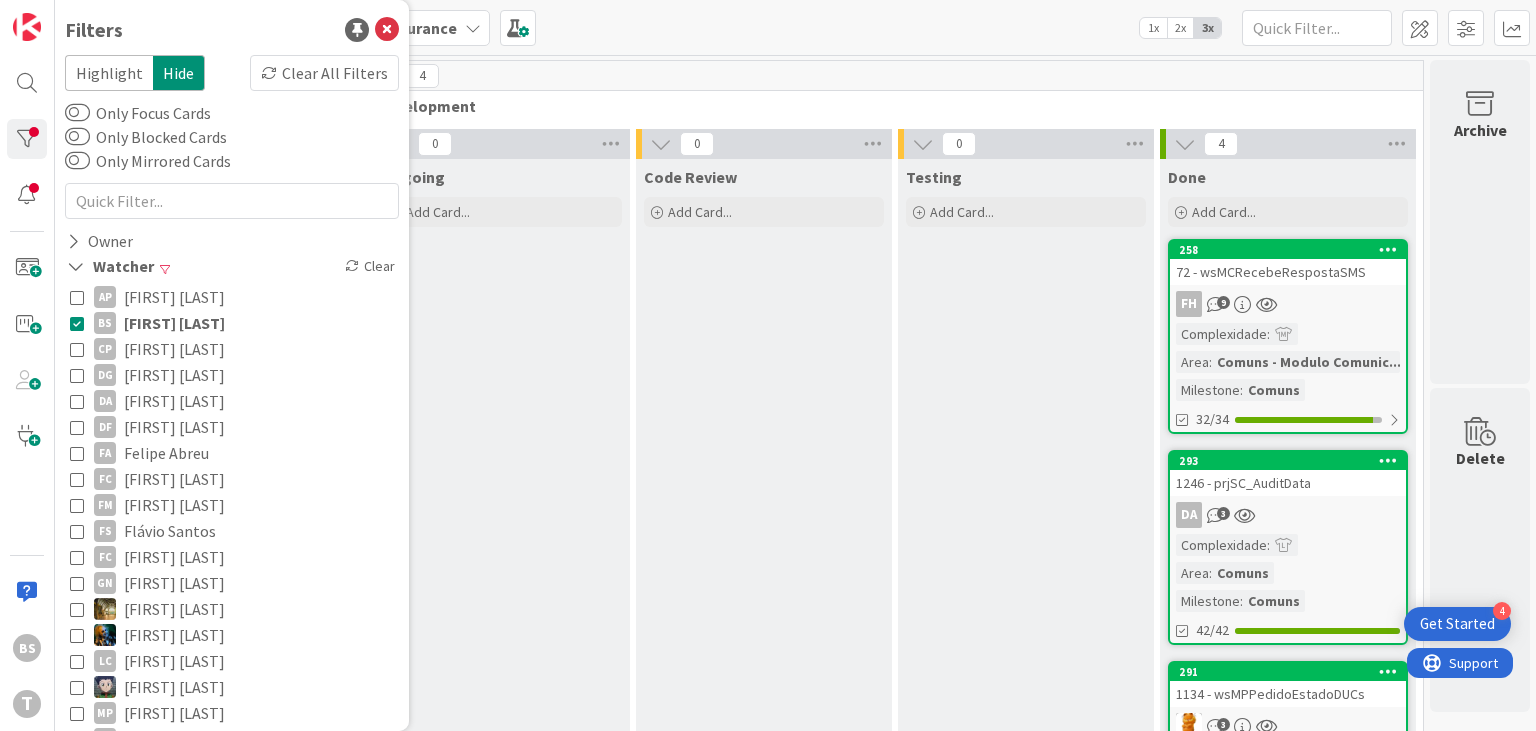click on "0 Code Review Add Card..." at bounding box center (764, 598) 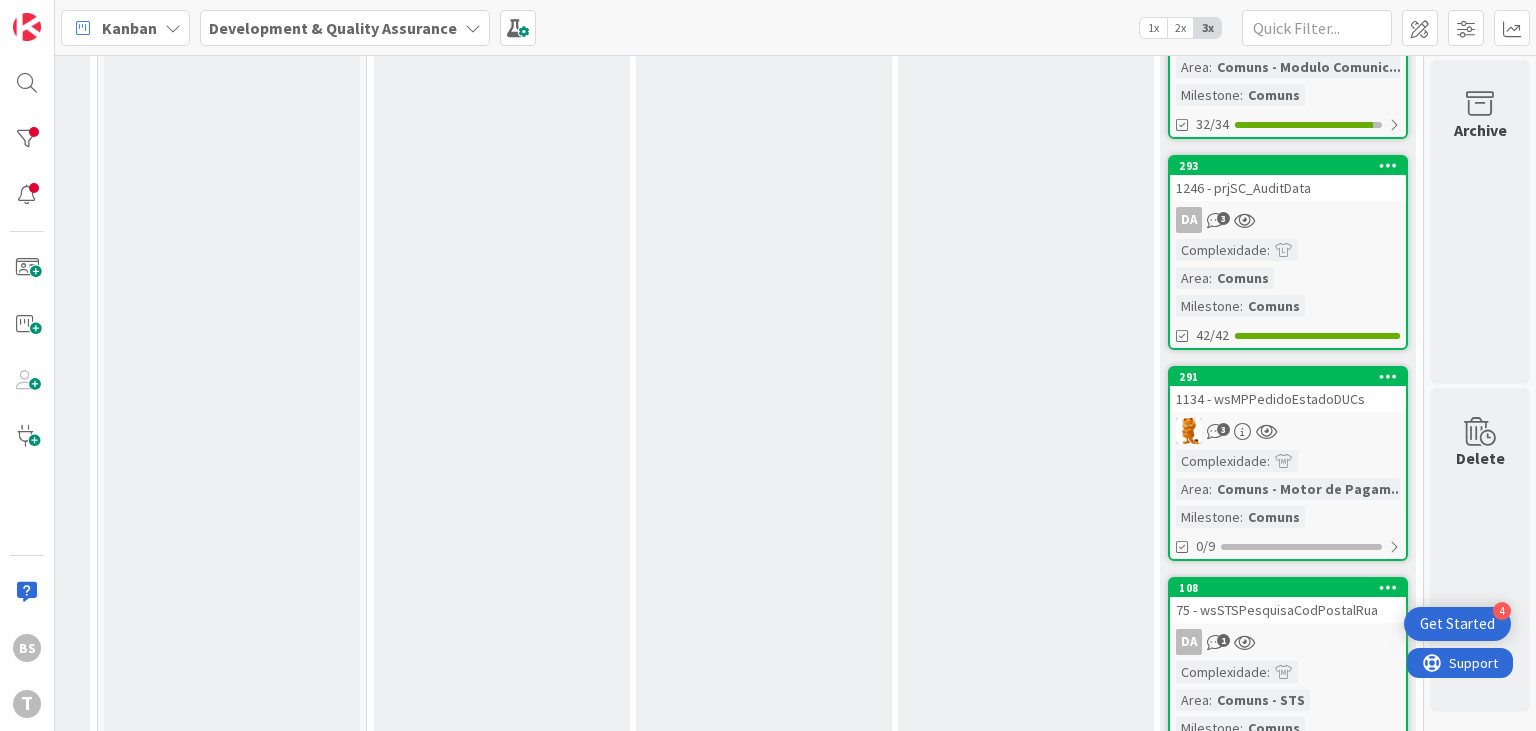 scroll, scrollTop: 316, scrollLeft: 760, axis: both 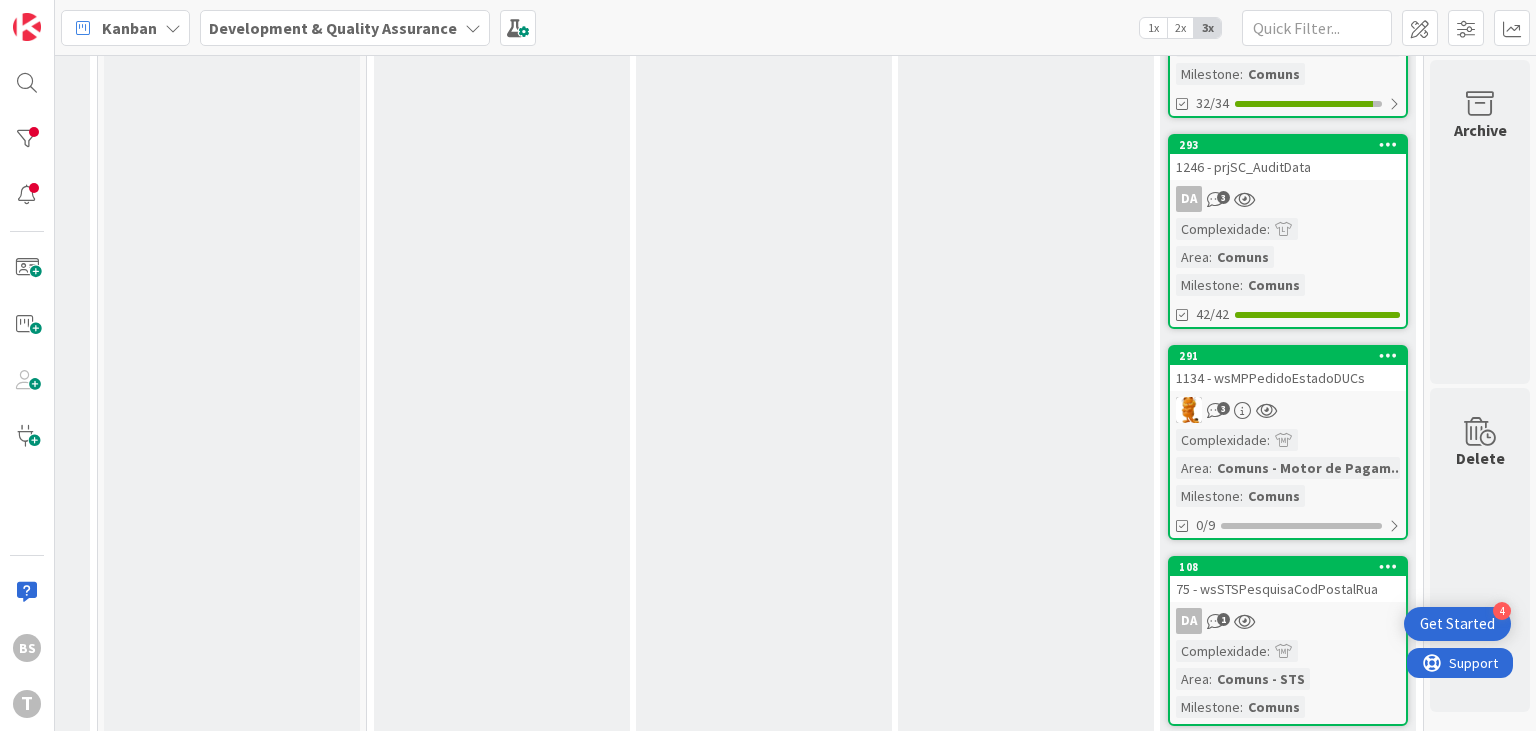 click on "1134 - wsMPPedidoEstadoDUCs" at bounding box center [1288, 378] 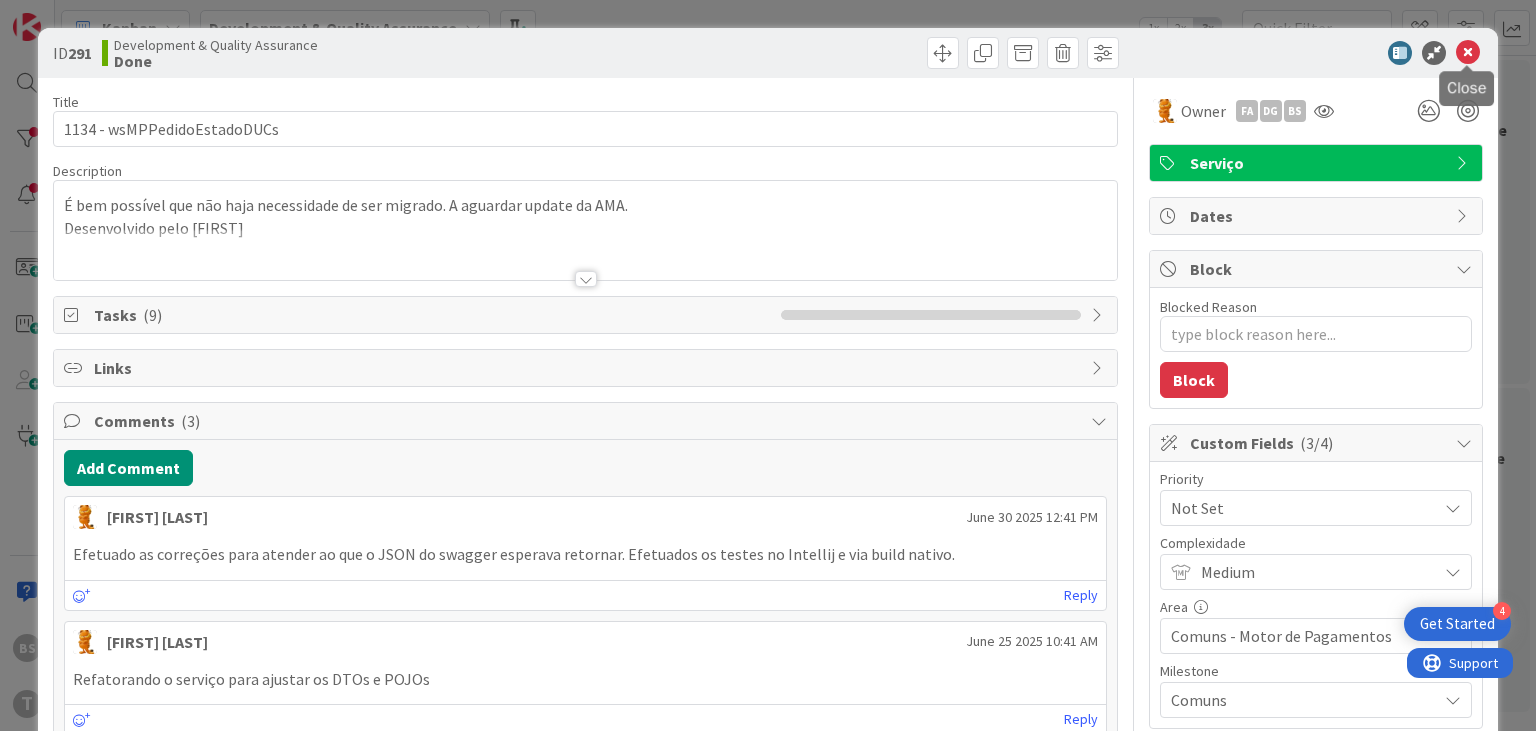 click at bounding box center [1468, 53] 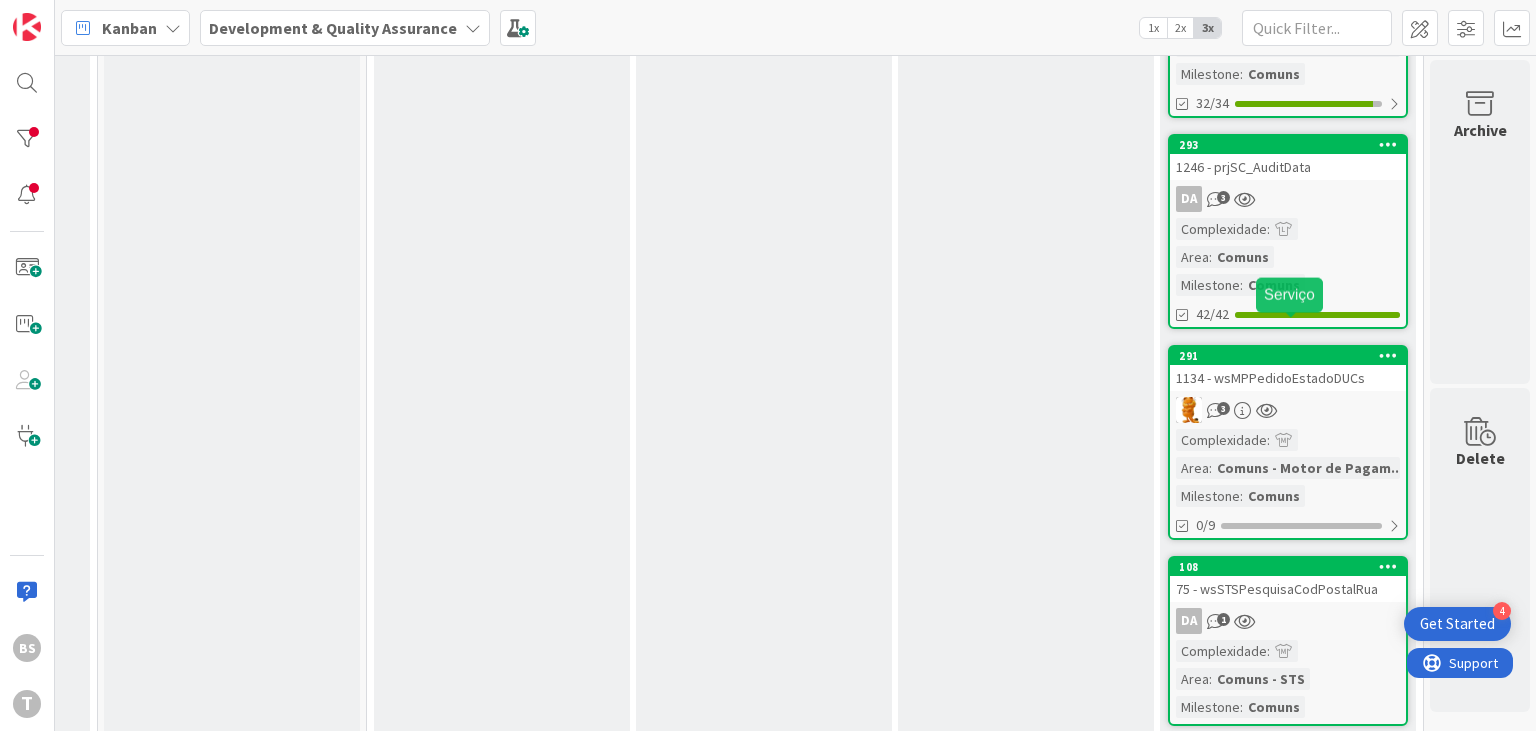 scroll, scrollTop: 196, scrollLeft: 760, axis: both 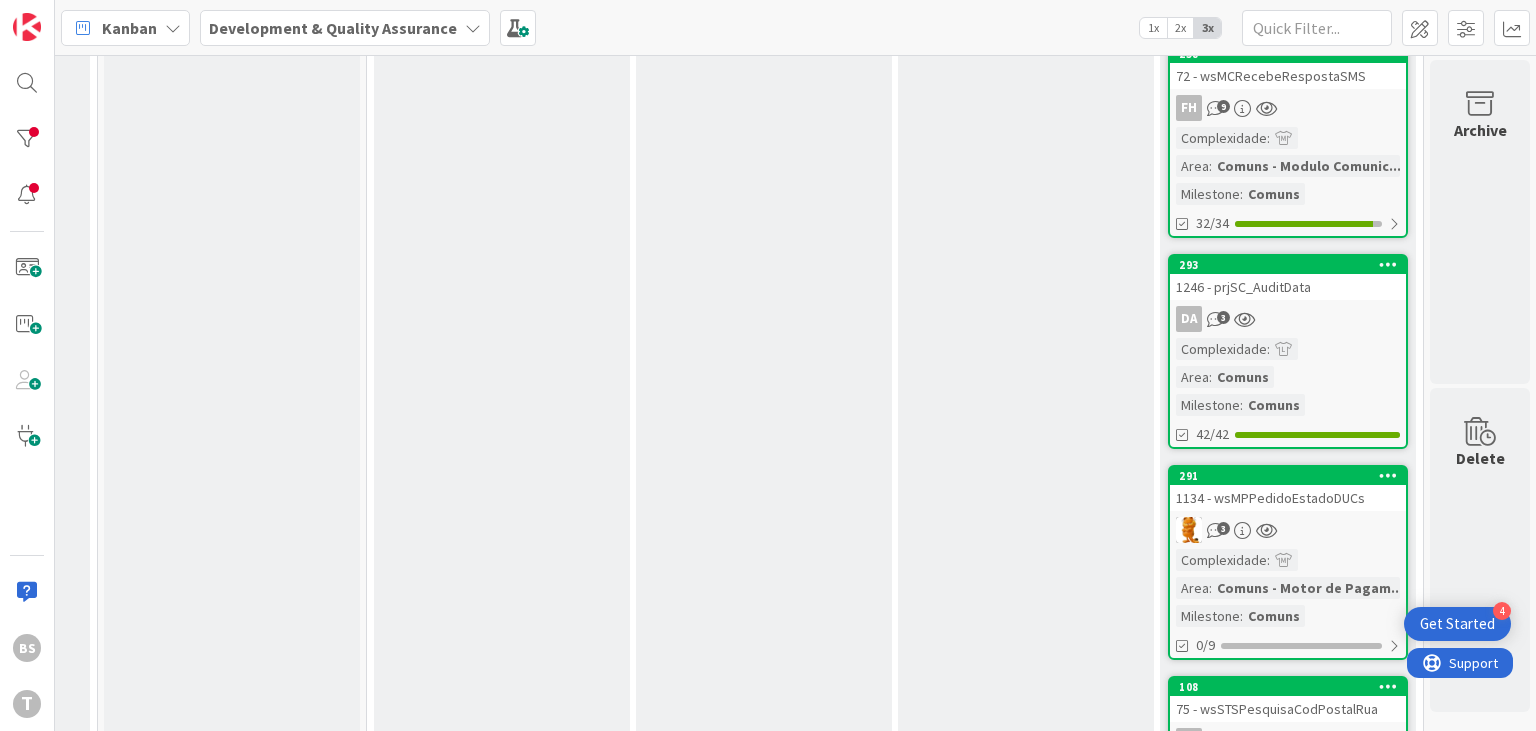 click on "1246 - prjSC_AuditData" at bounding box center (1288, 287) 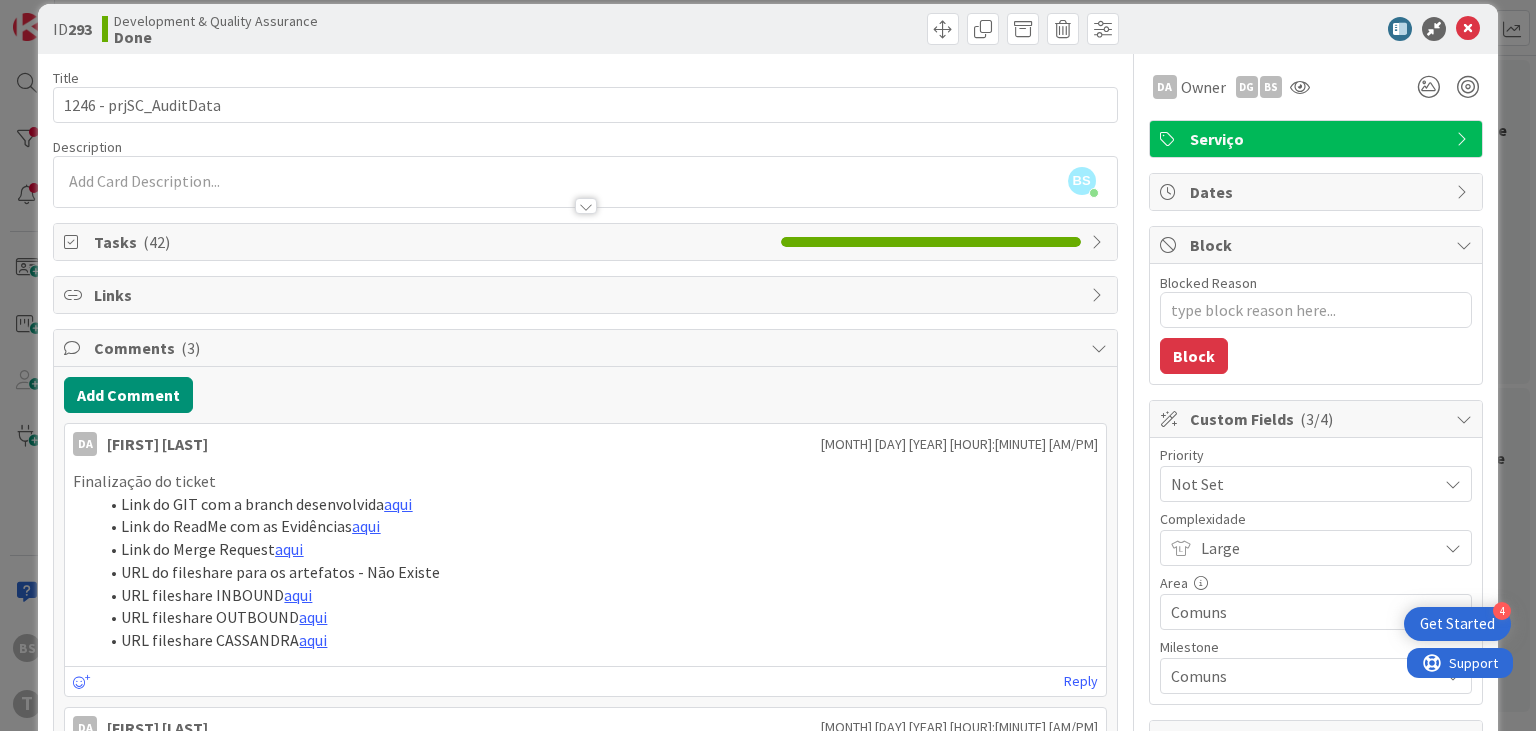 scroll, scrollTop: 0, scrollLeft: 0, axis: both 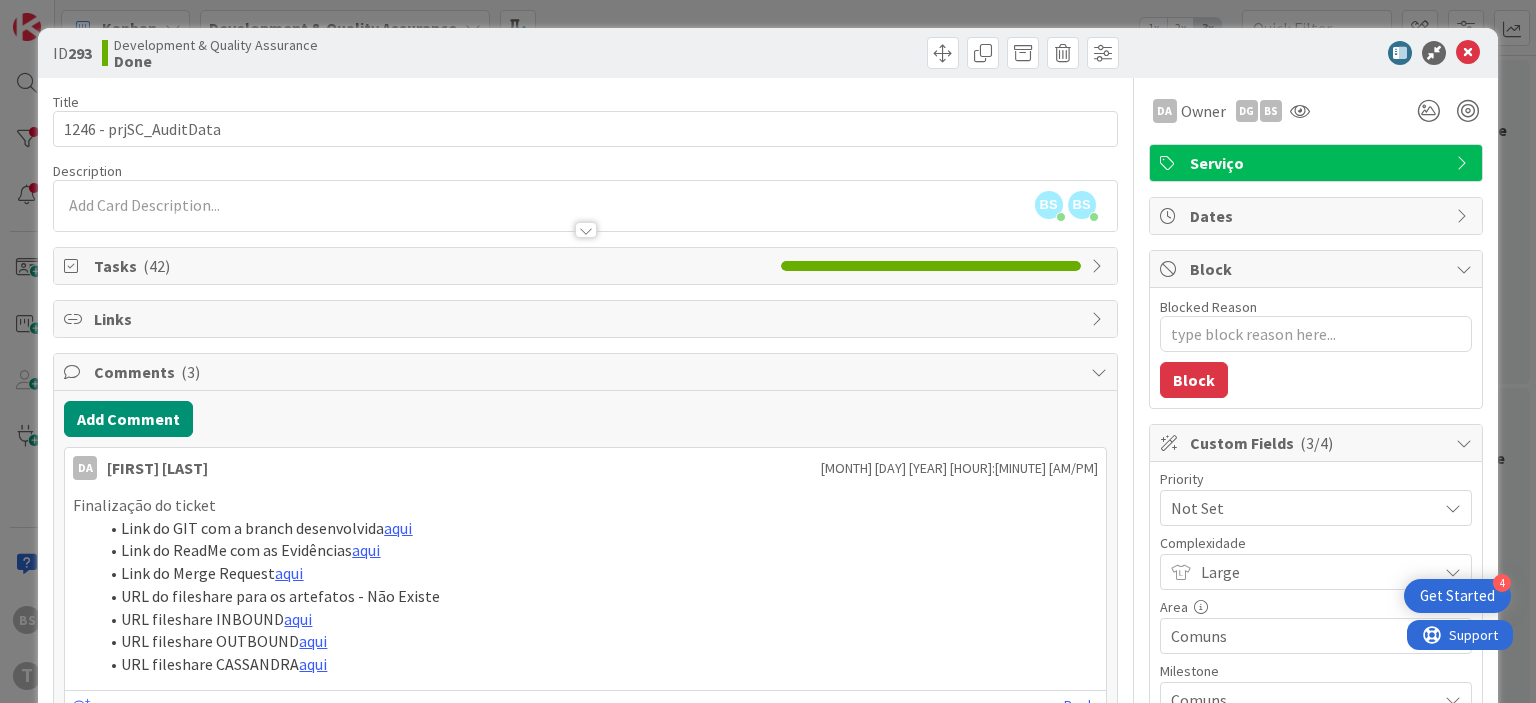 type on "x" 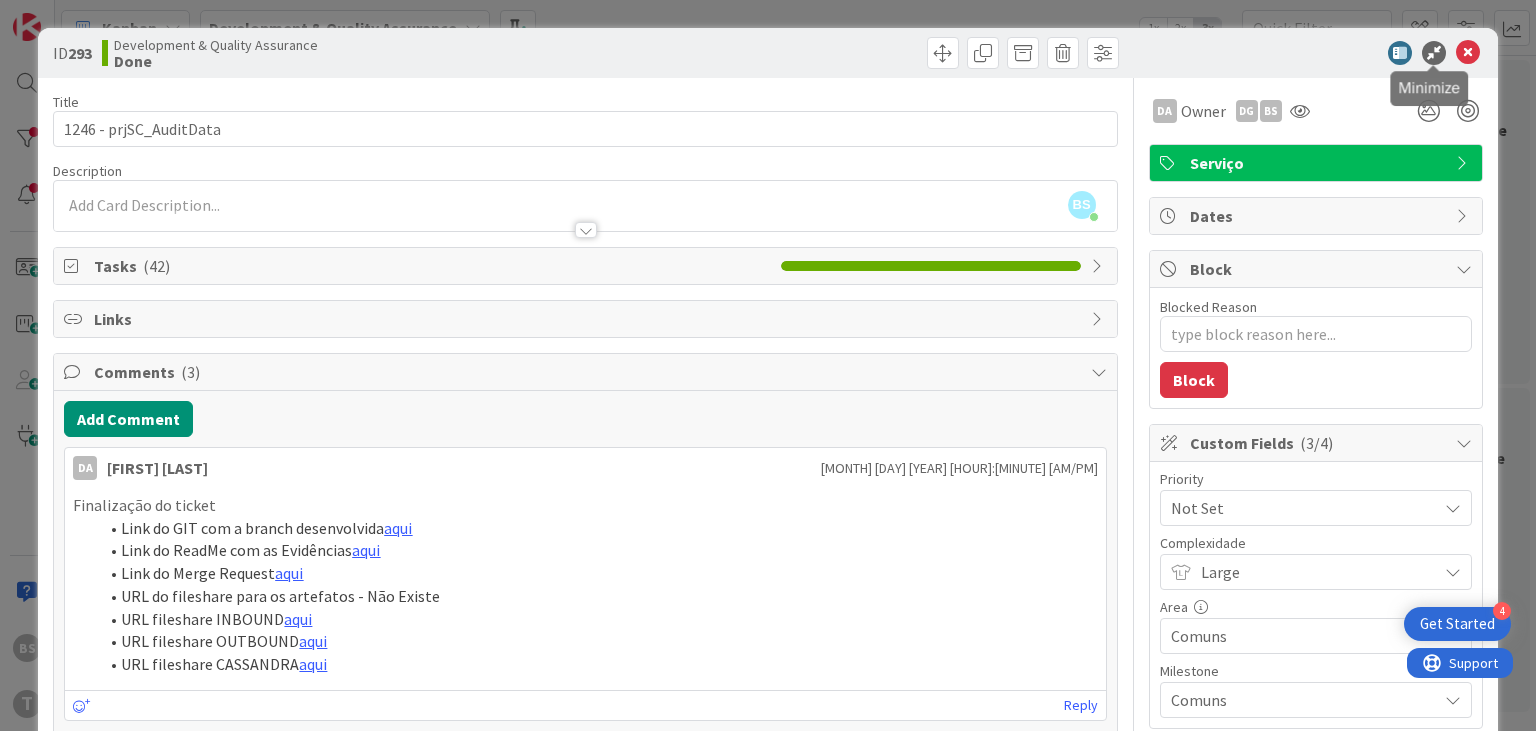 click at bounding box center (1468, 53) 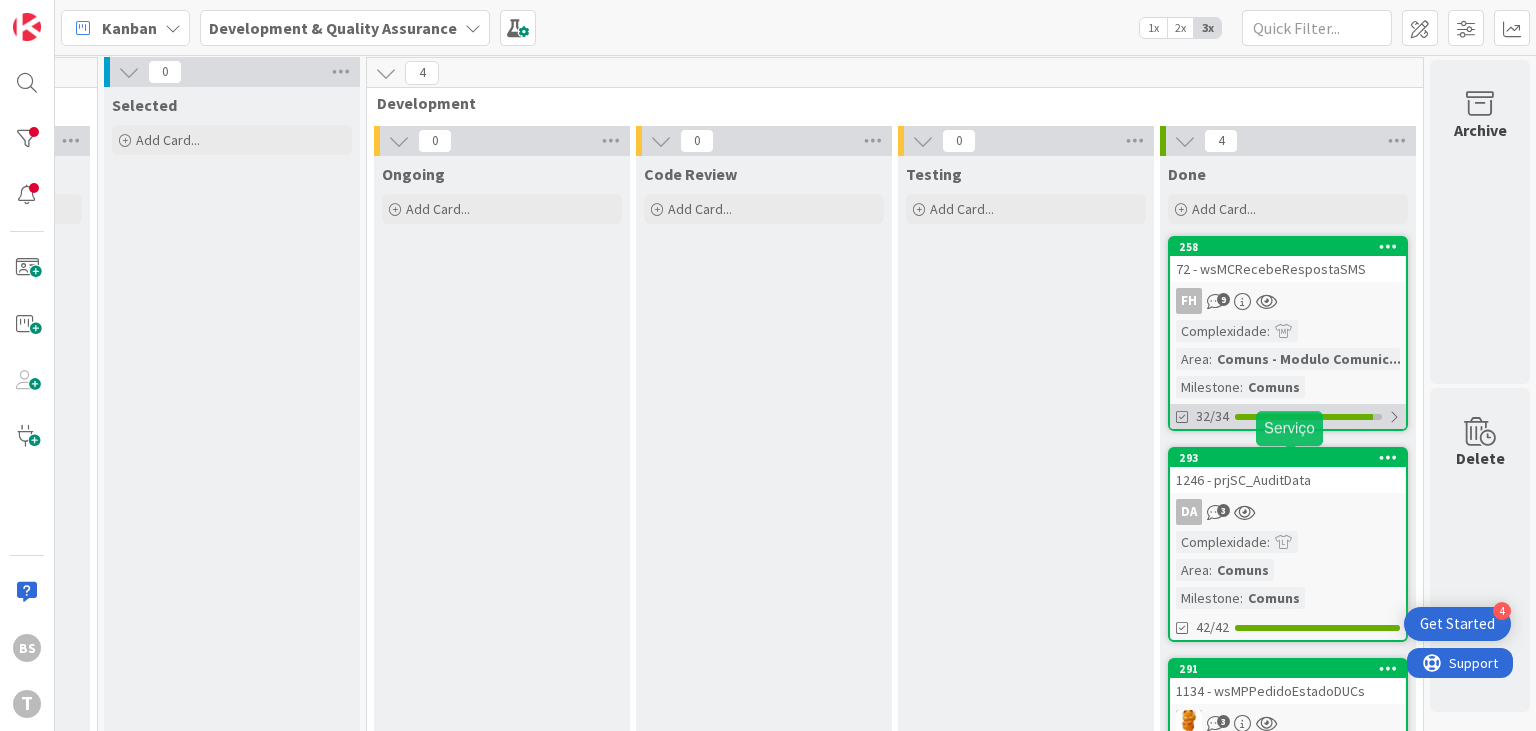 scroll, scrollTop: 0, scrollLeft: 760, axis: horizontal 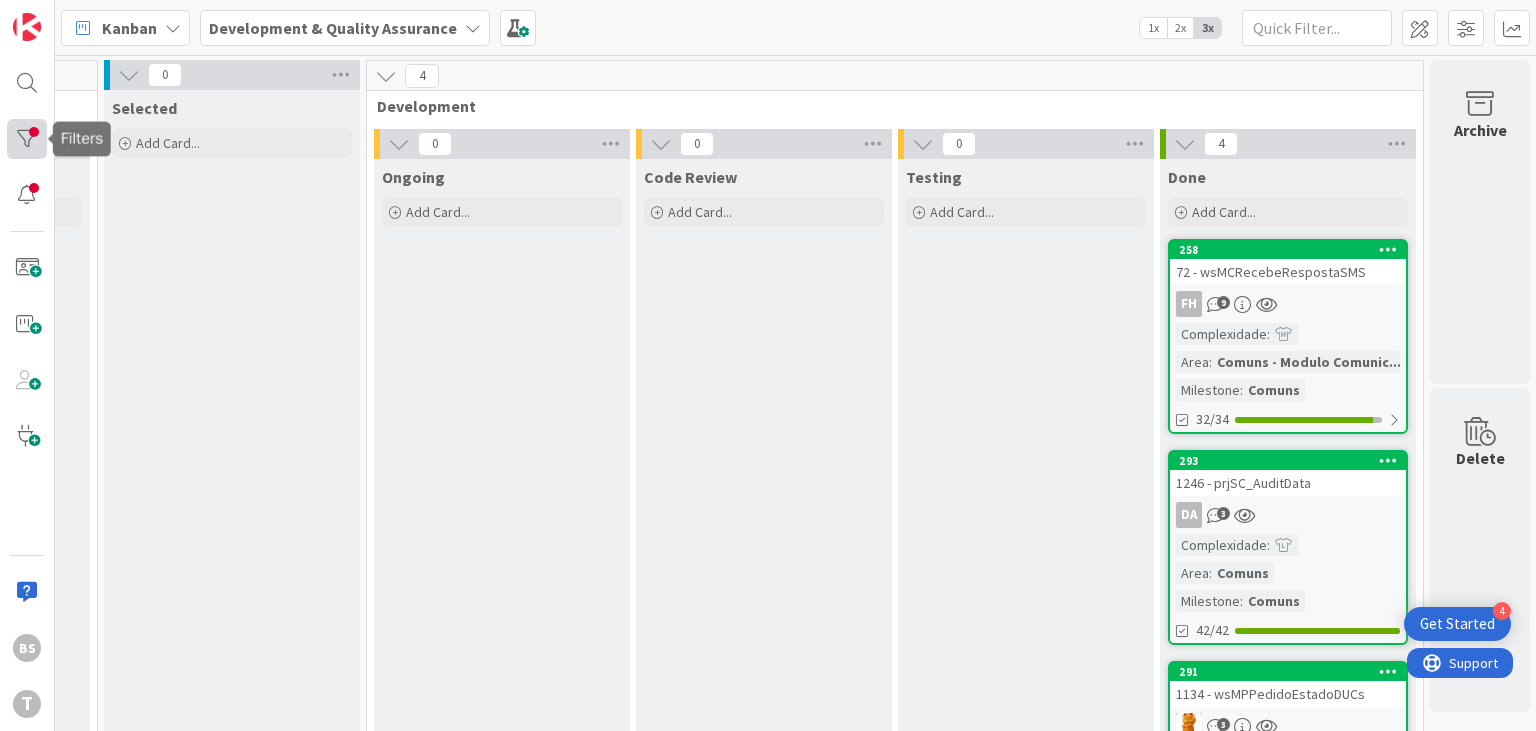 click at bounding box center (27, 139) 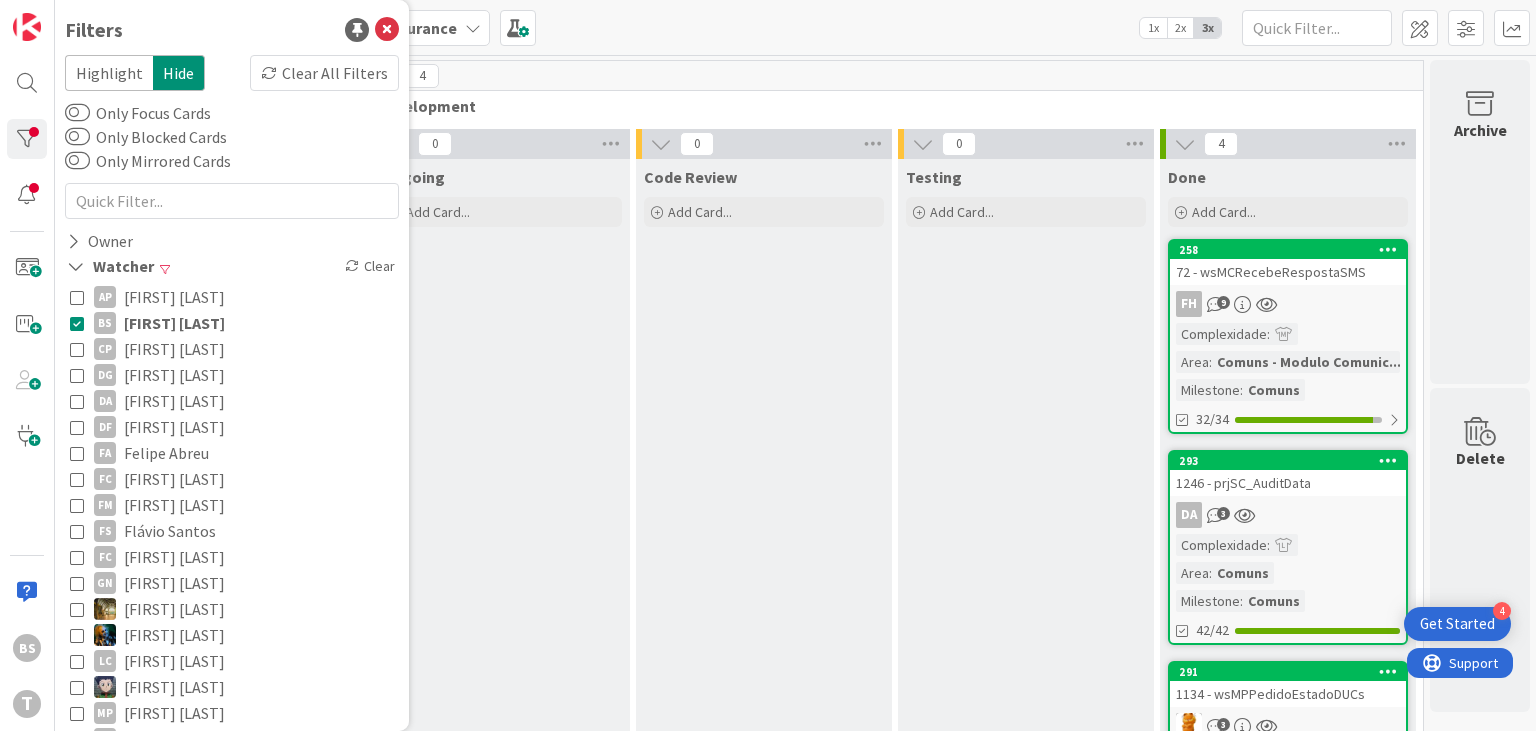 scroll, scrollTop: 404, scrollLeft: 0, axis: vertical 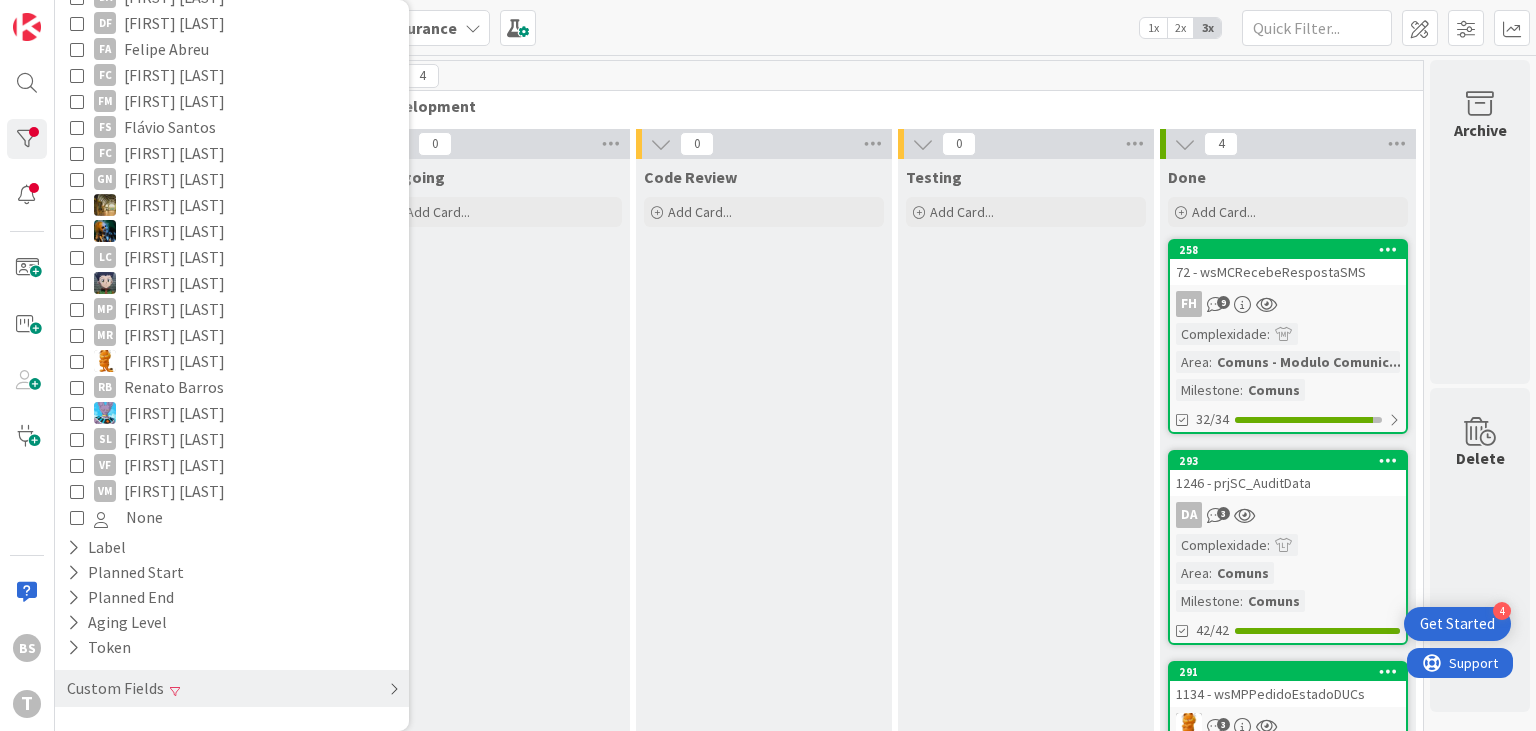 click on "Custom Fields" at bounding box center [115, 688] 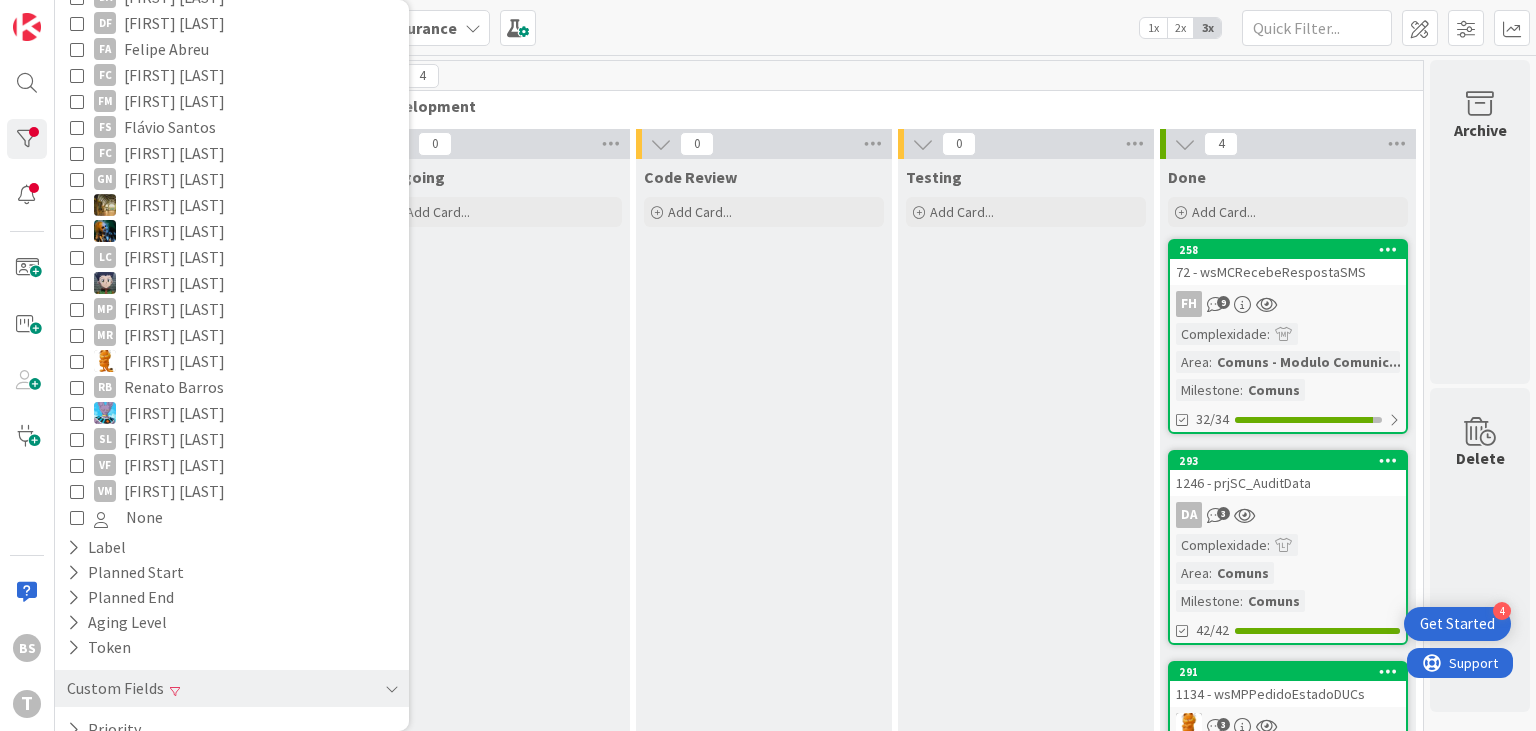 scroll, scrollTop: 504, scrollLeft: 0, axis: vertical 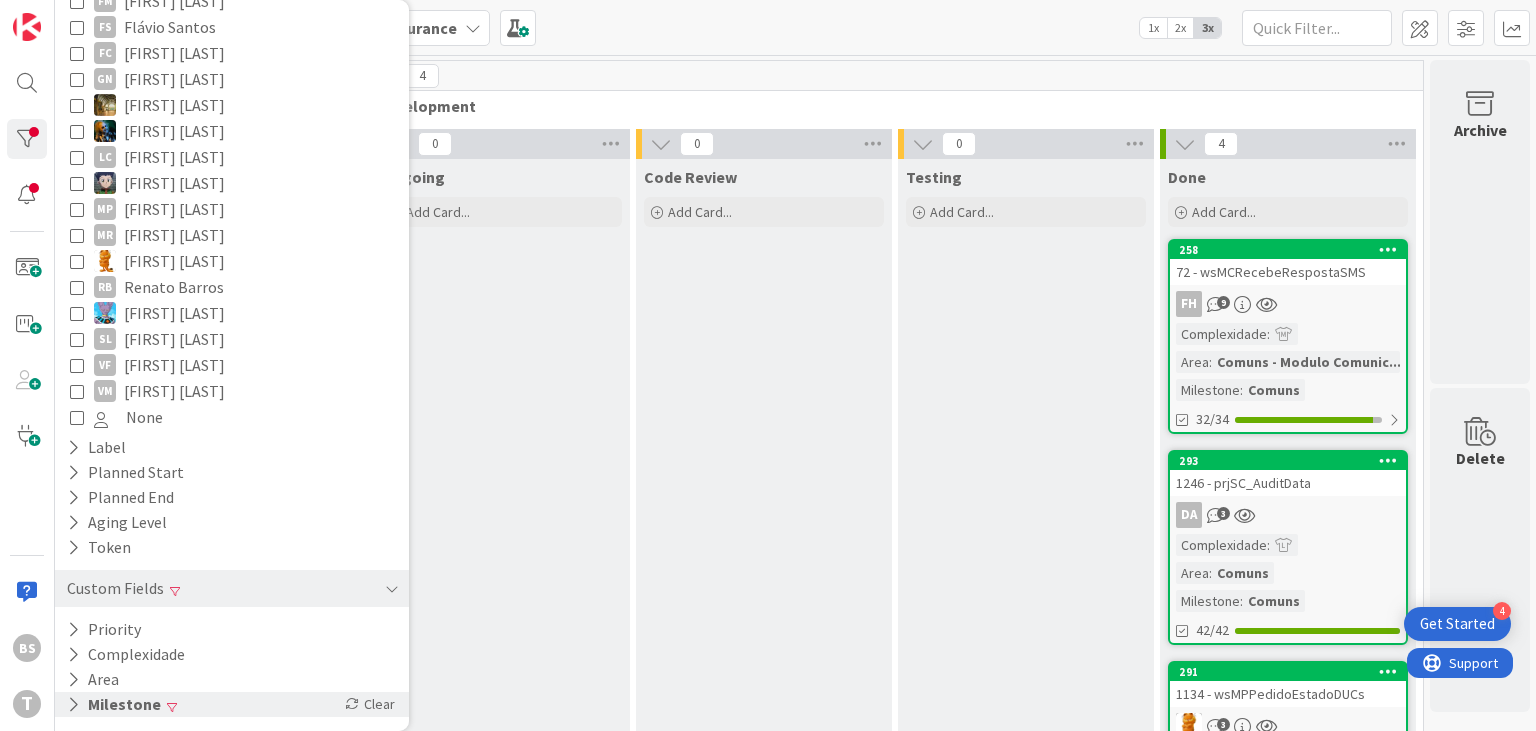 click on "Milestone Clear" at bounding box center (232, 704) 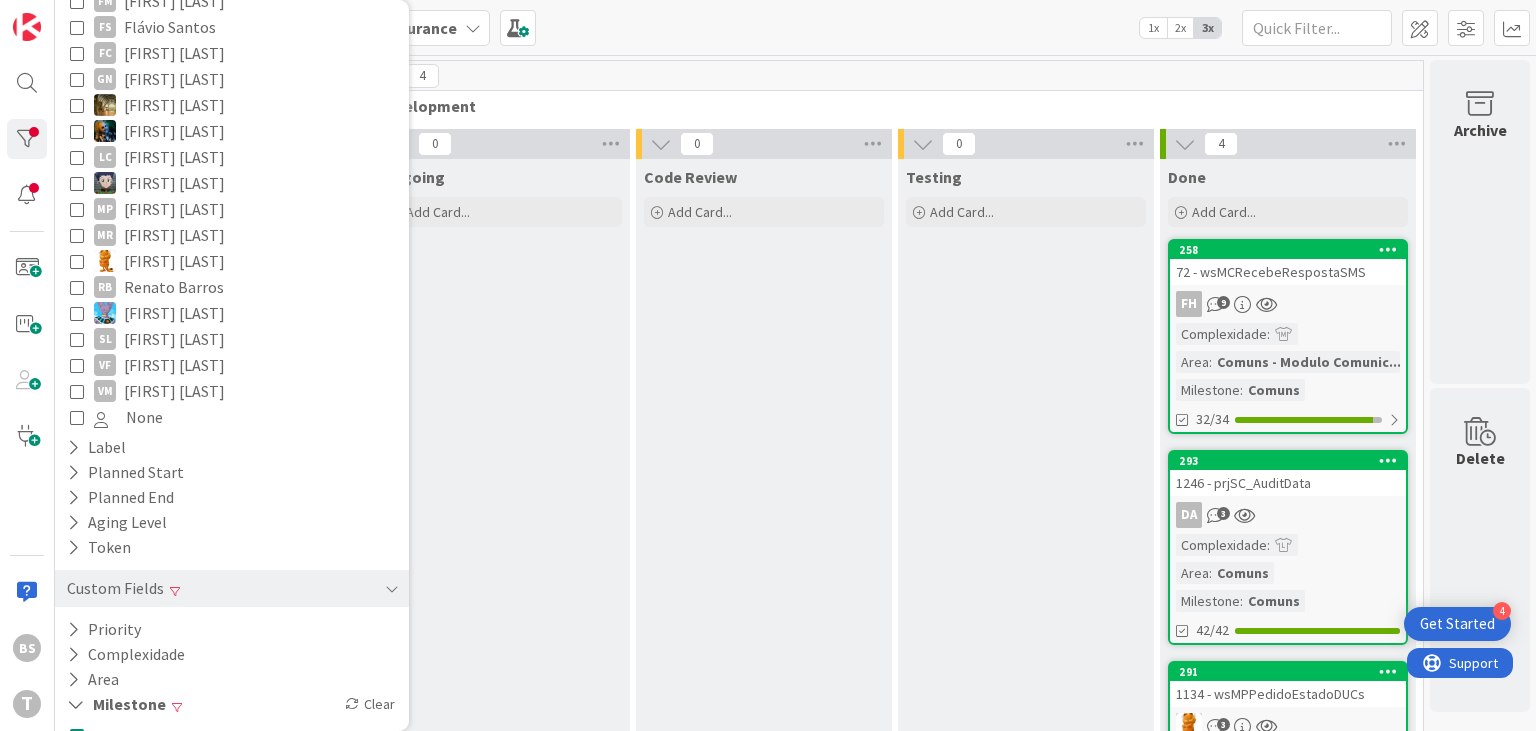 scroll, scrollTop: 696, scrollLeft: 0, axis: vertical 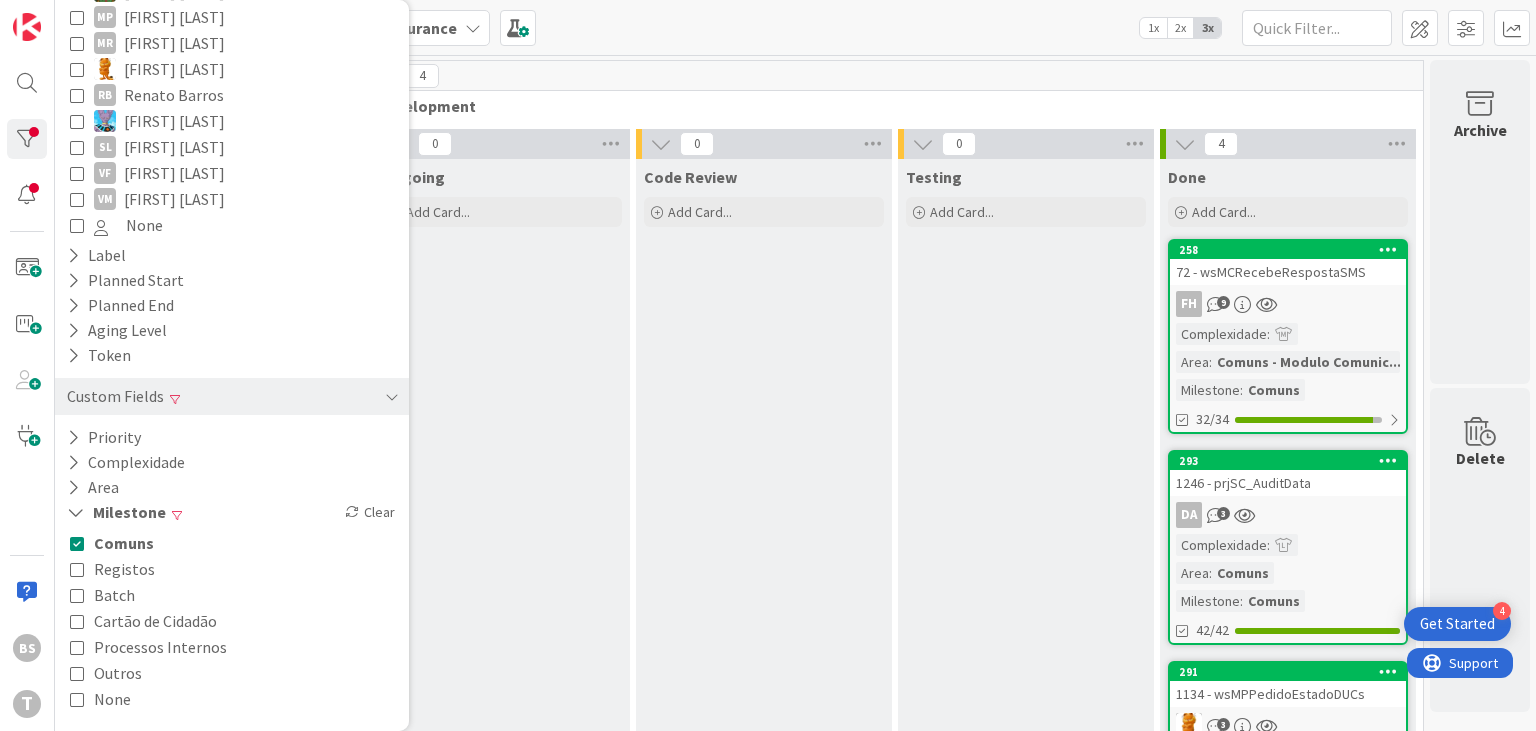 click on "Comuns" at bounding box center (124, 543) 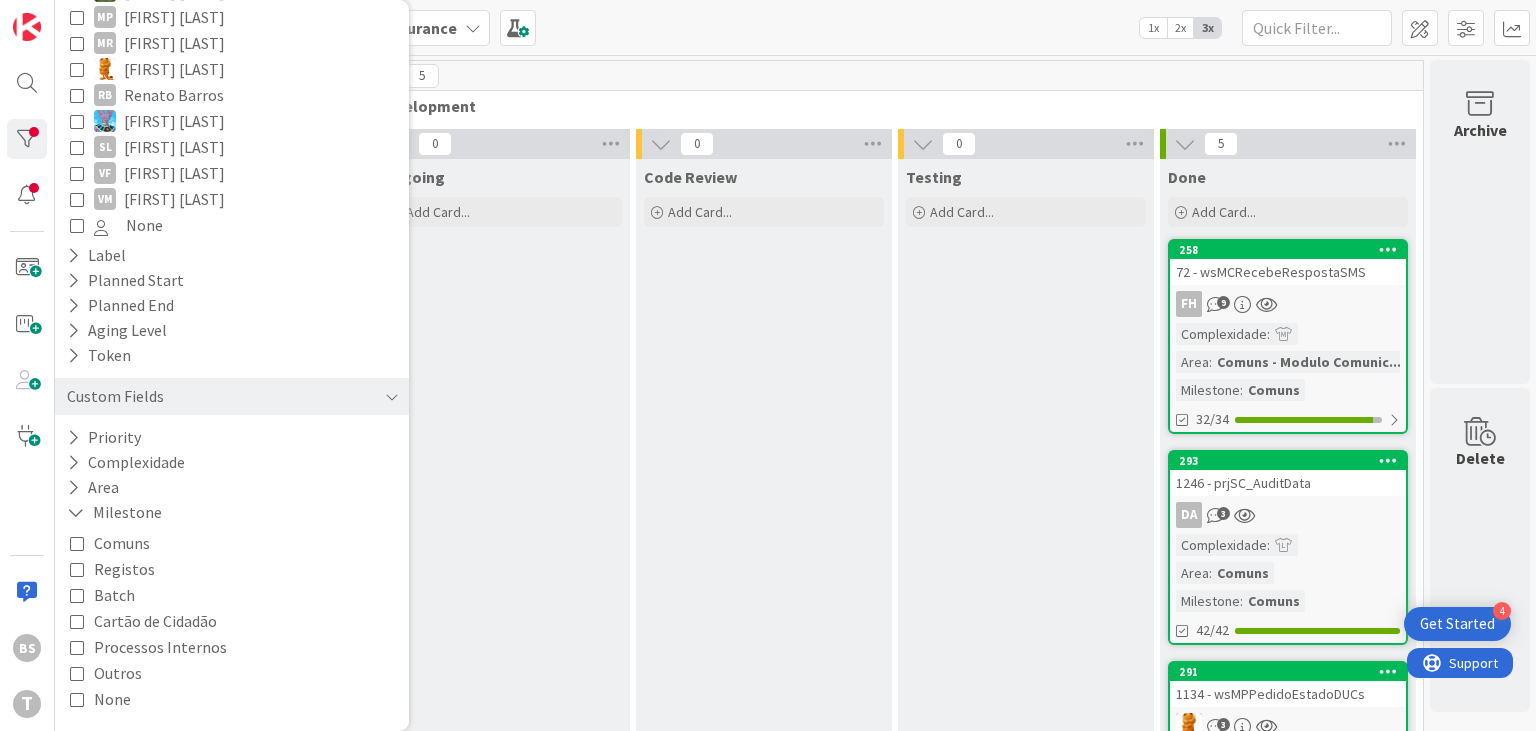 click on "Comuns" at bounding box center (110, 543) 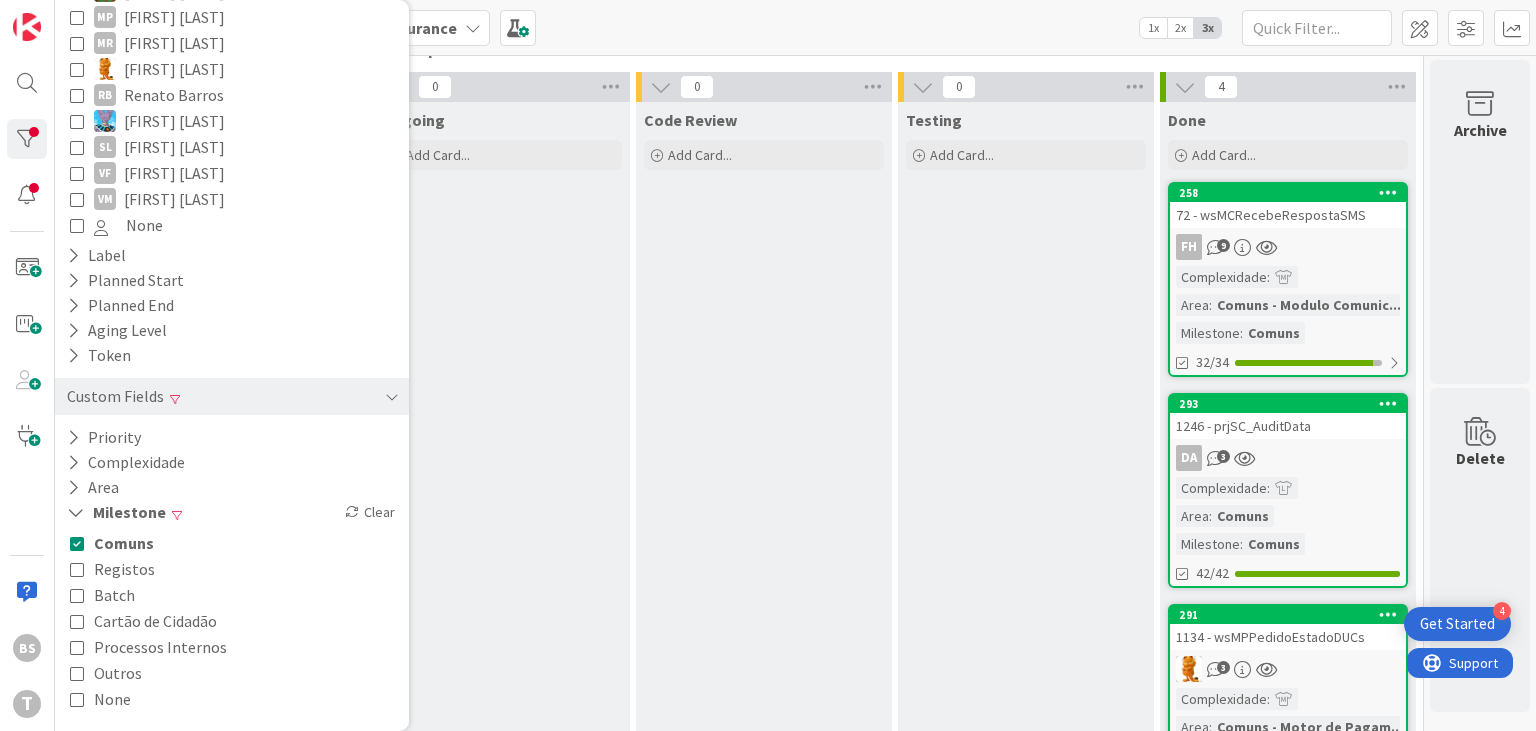 scroll, scrollTop: 0, scrollLeft: 760, axis: horizontal 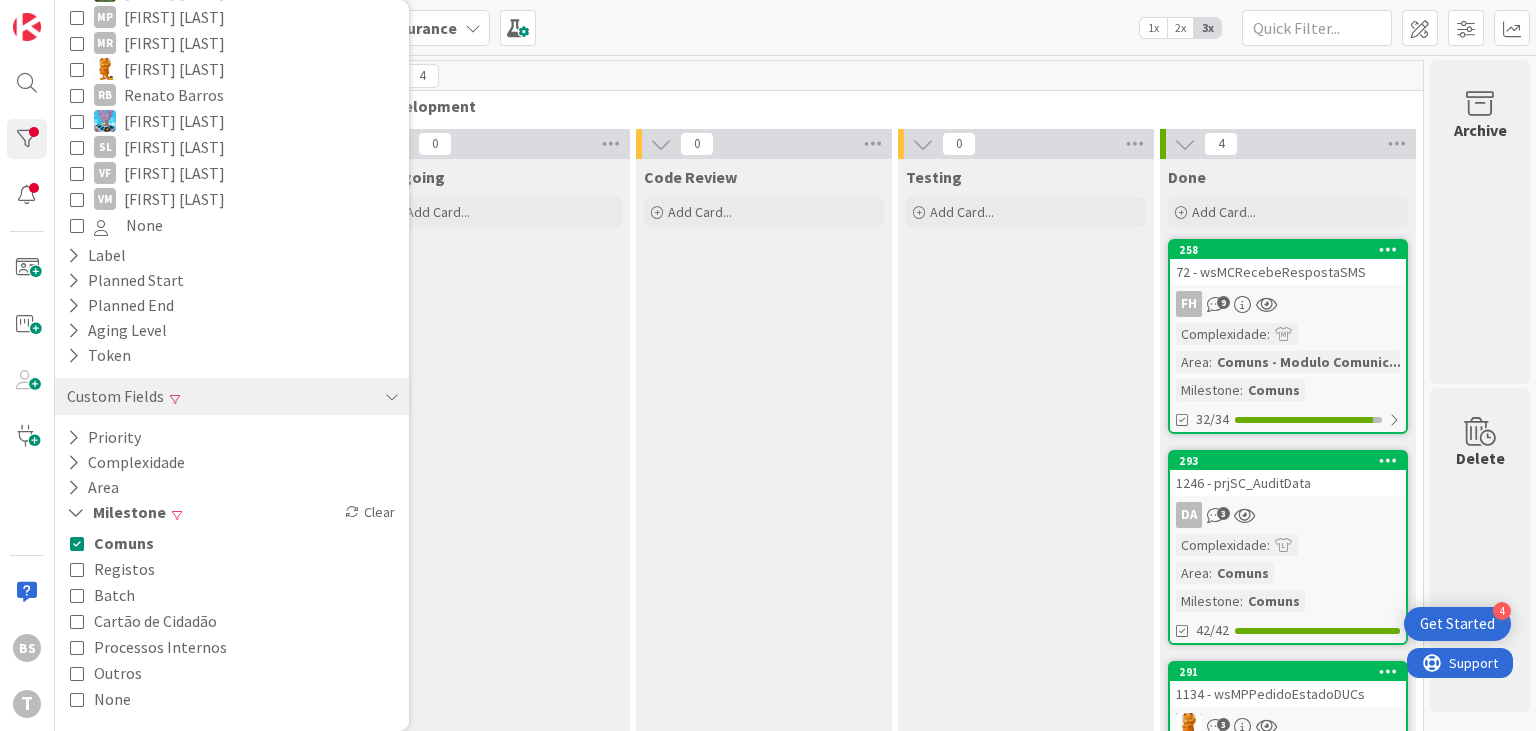 click on "Comuns" at bounding box center [124, 543] 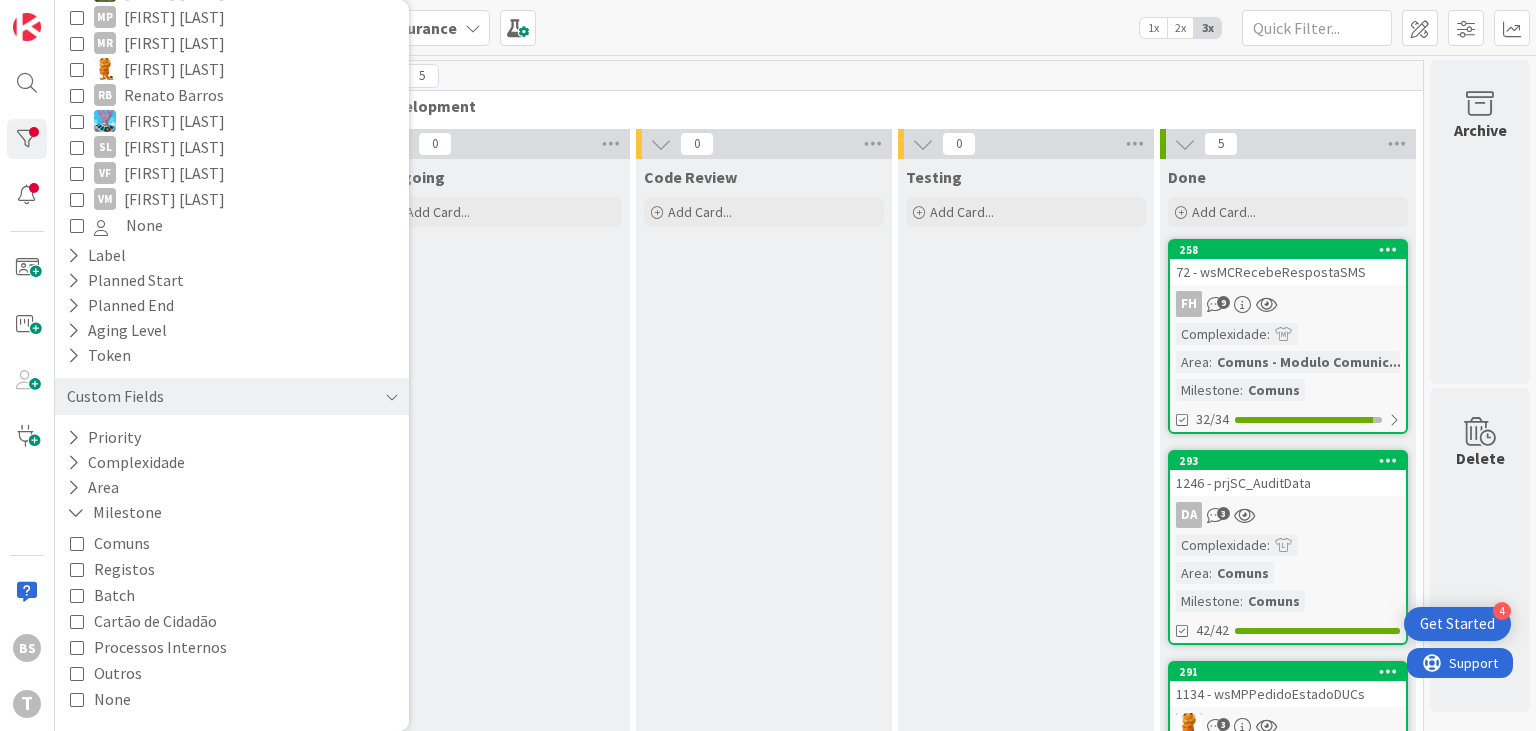 click on "Testing Add Card..." at bounding box center (1026, 701) 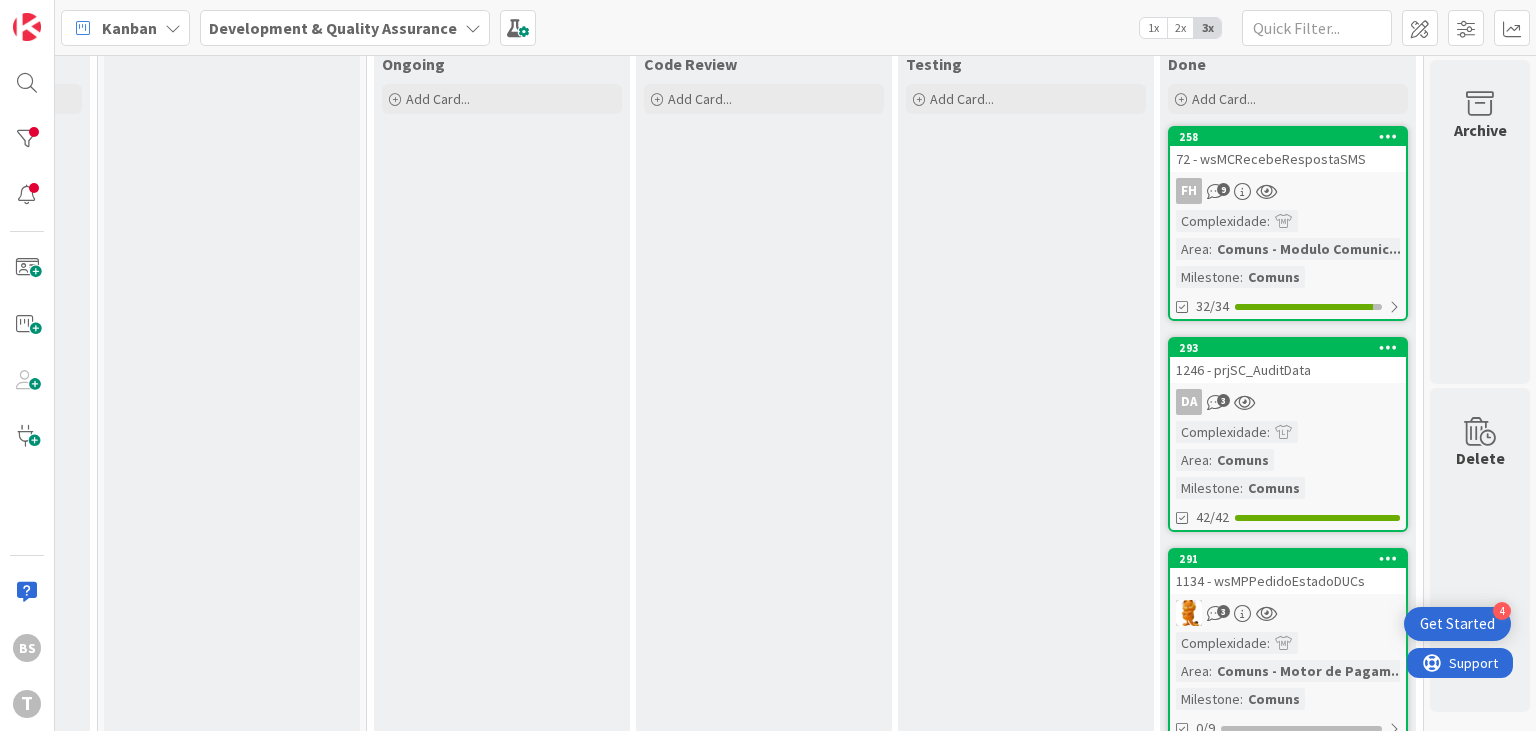 scroll, scrollTop: 0, scrollLeft: 760, axis: horizontal 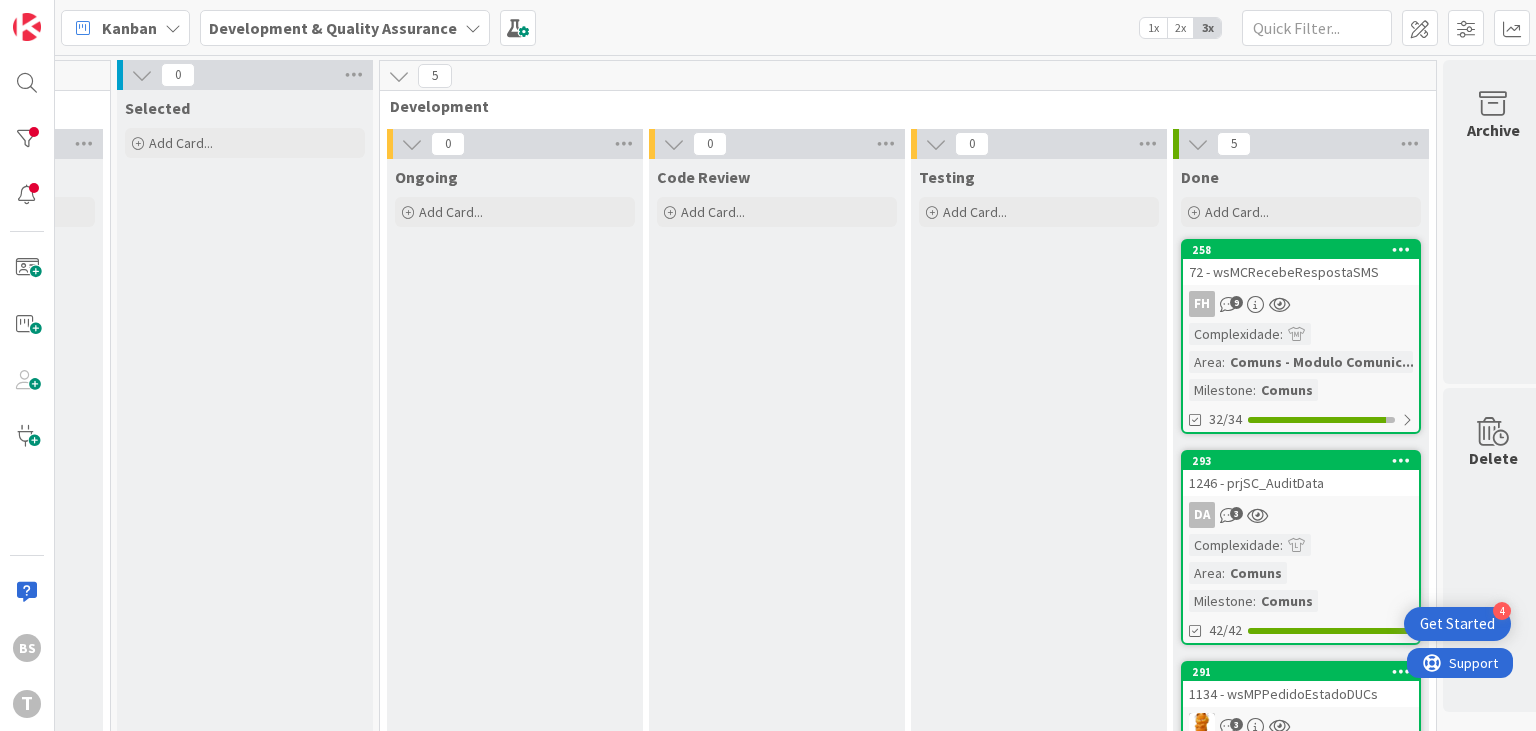 click on "Testing Add Card..." at bounding box center [1039, 701] 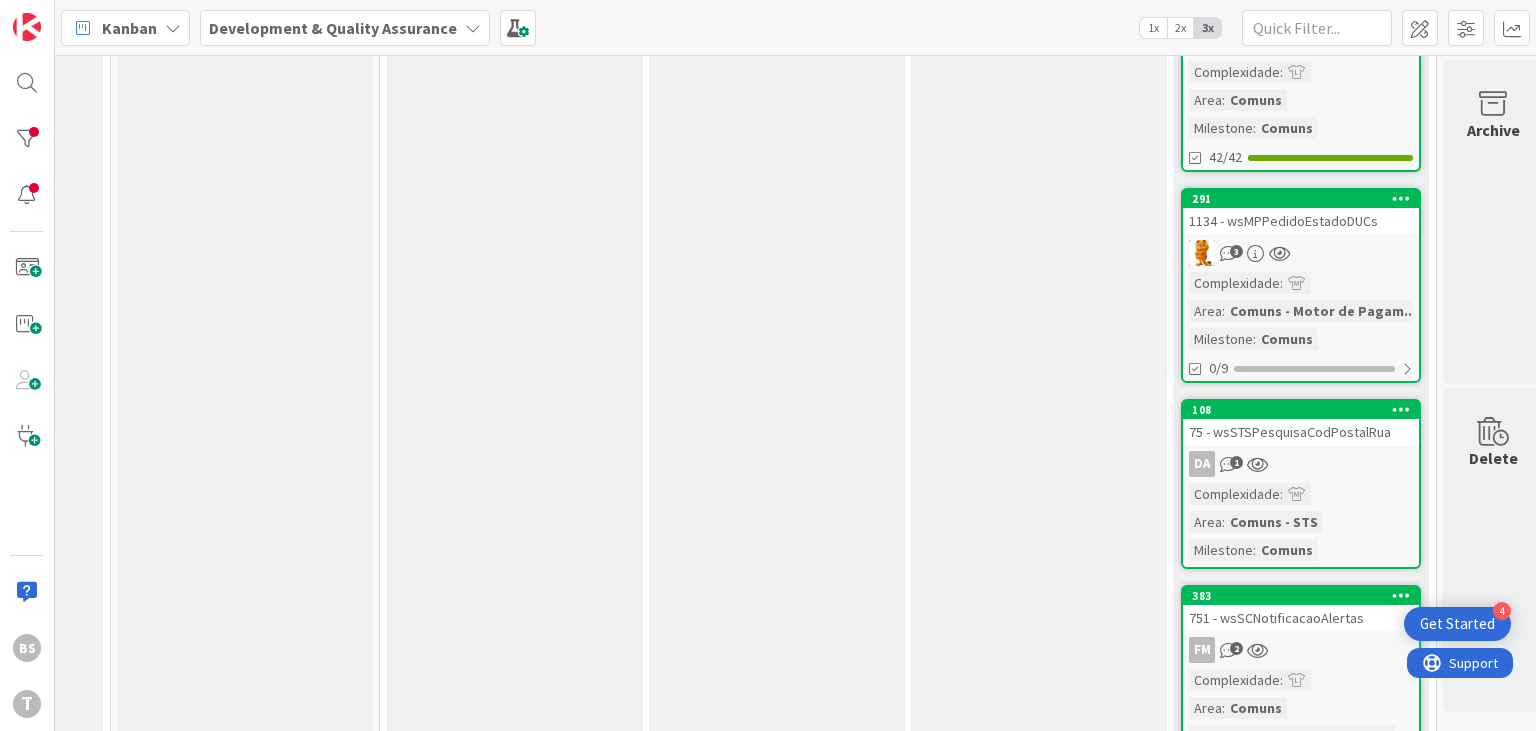 click on "Code Review Add Card..." at bounding box center (777, 228) 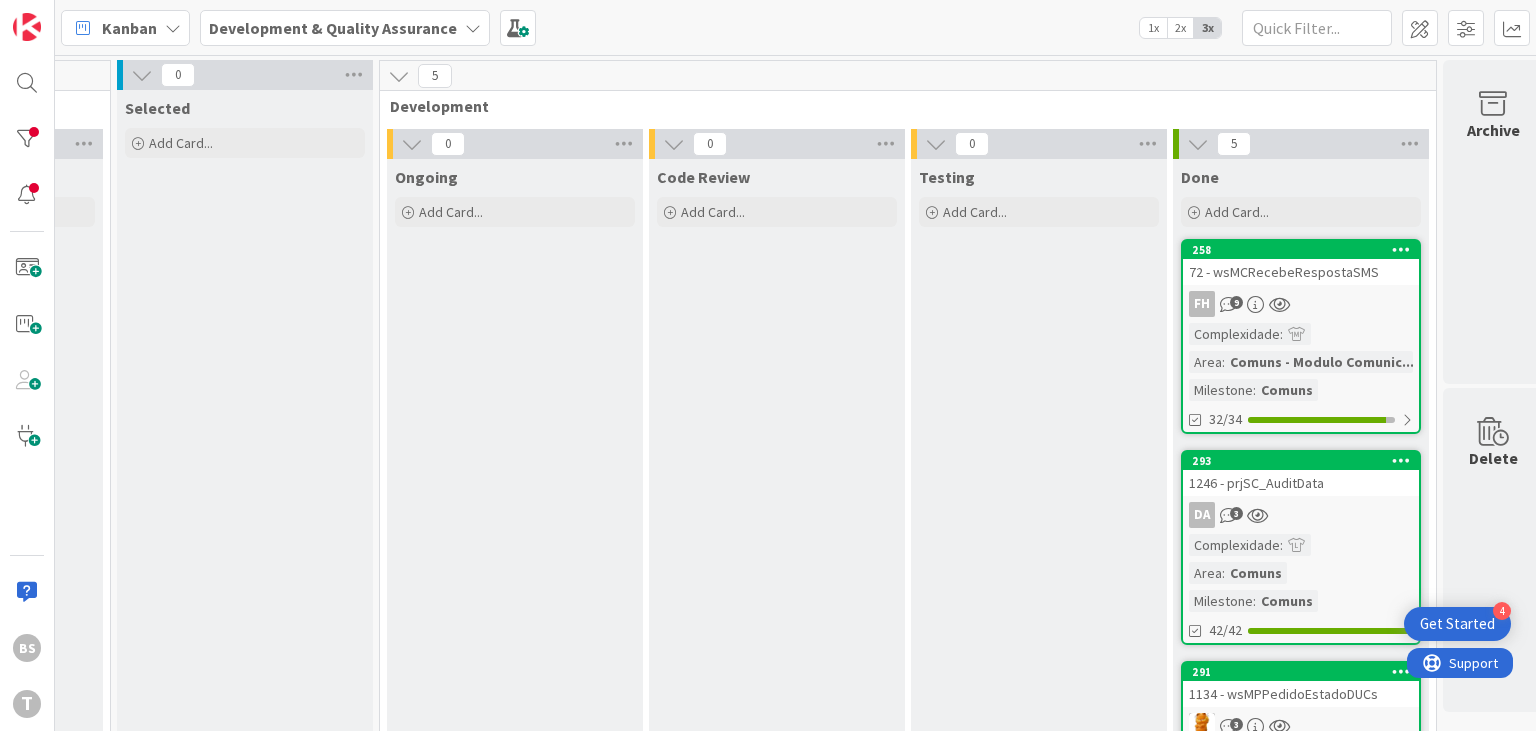 scroll, scrollTop: 473, scrollLeft: 747, axis: both 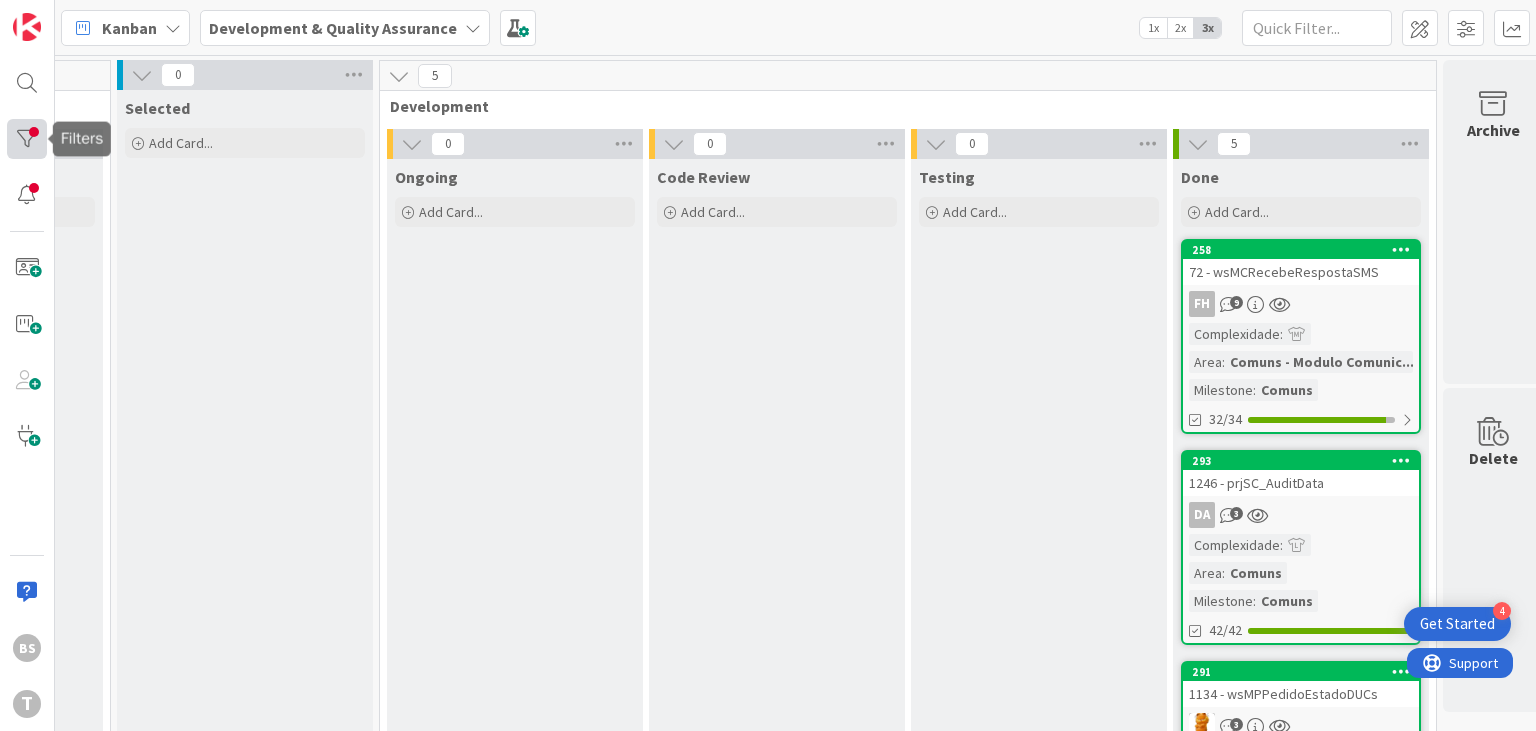 click at bounding box center (27, 139) 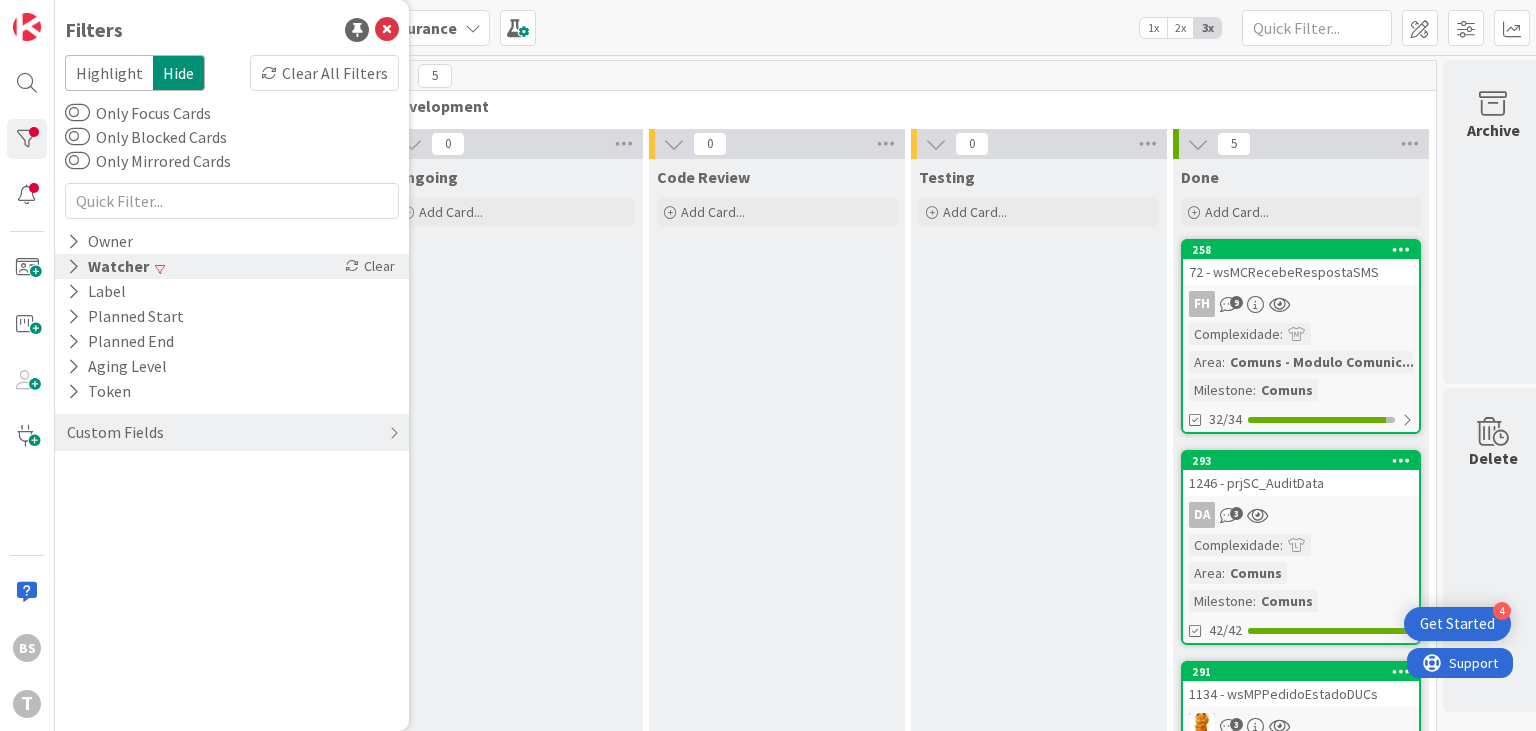 click on "Watcher" at bounding box center [108, 266] 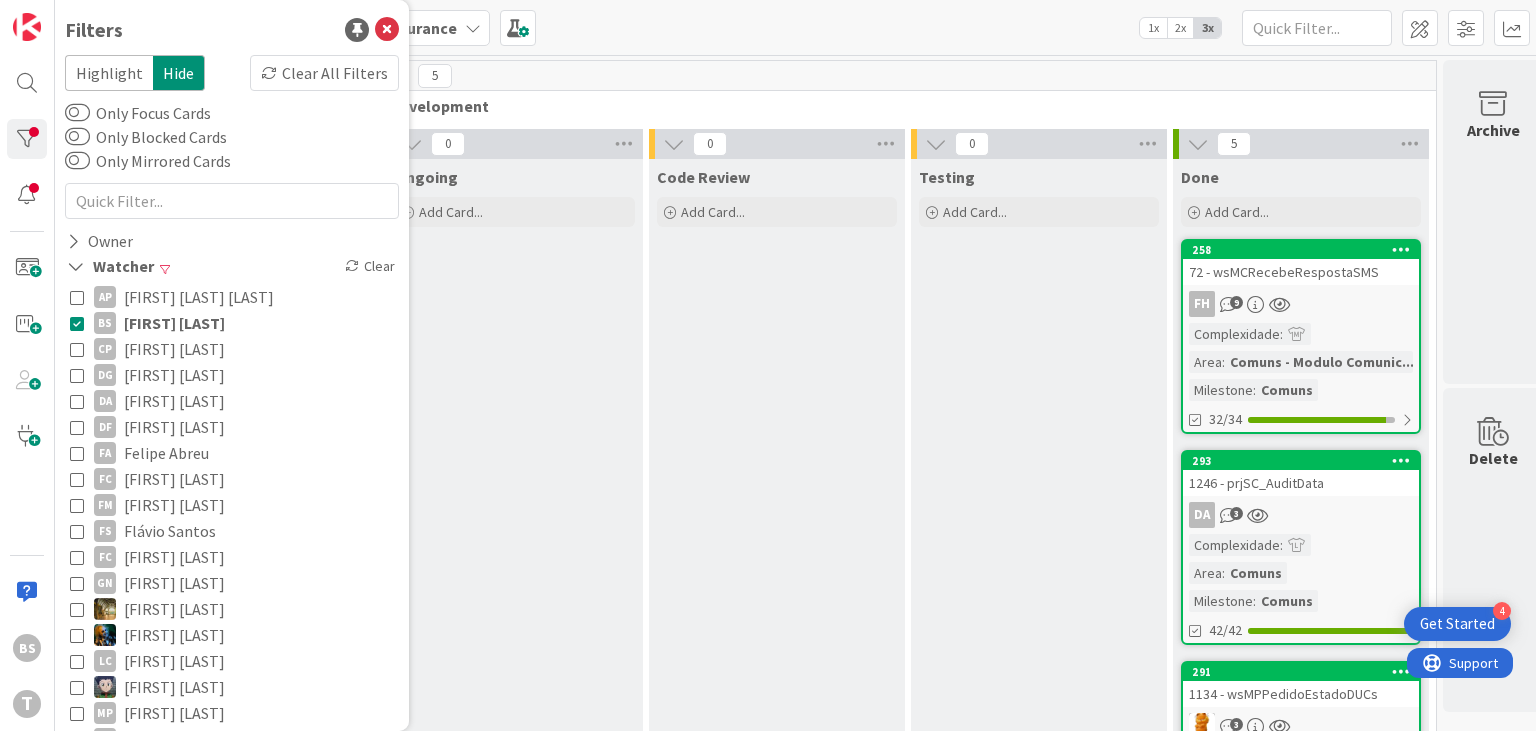 click at bounding box center (77, 323) 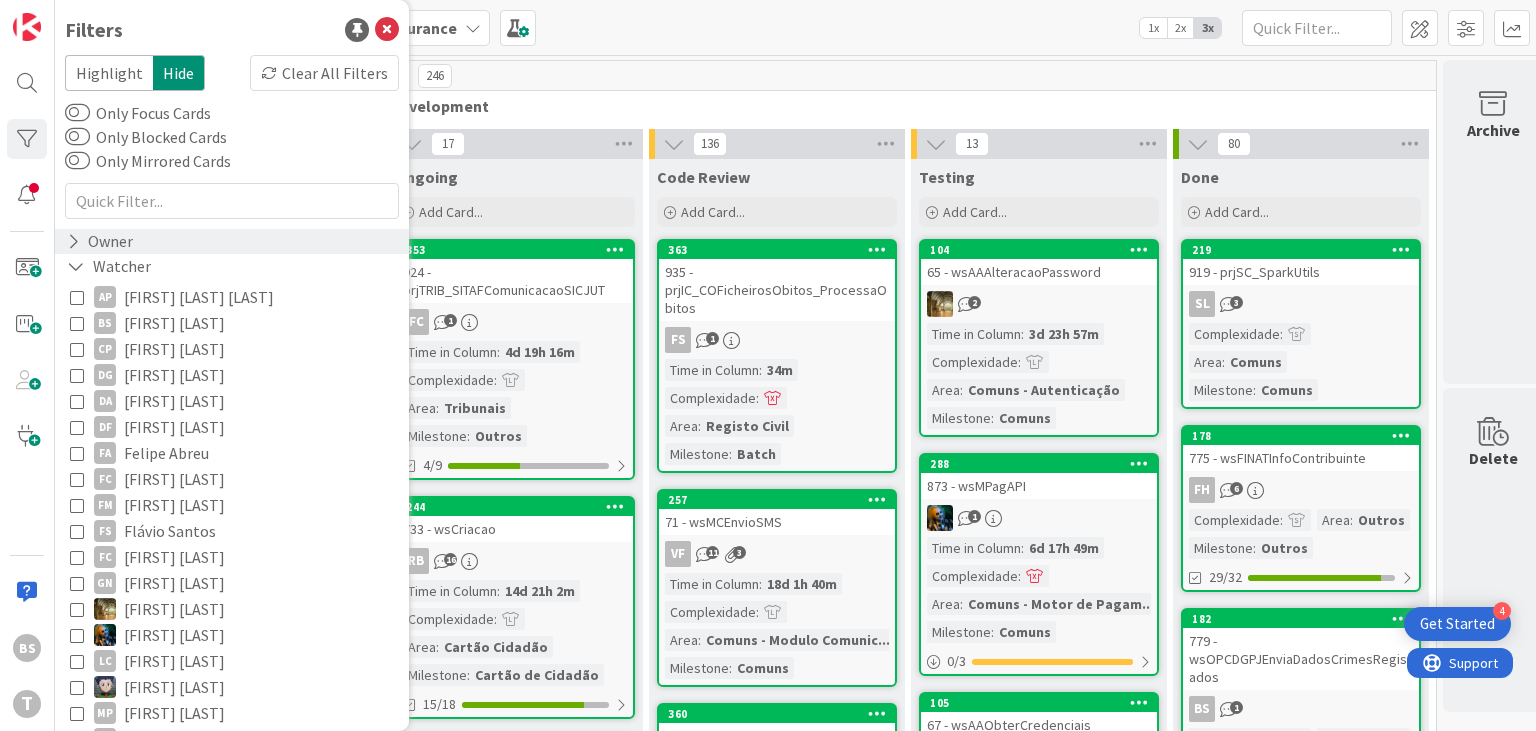 click on "Owner" at bounding box center [100, 241] 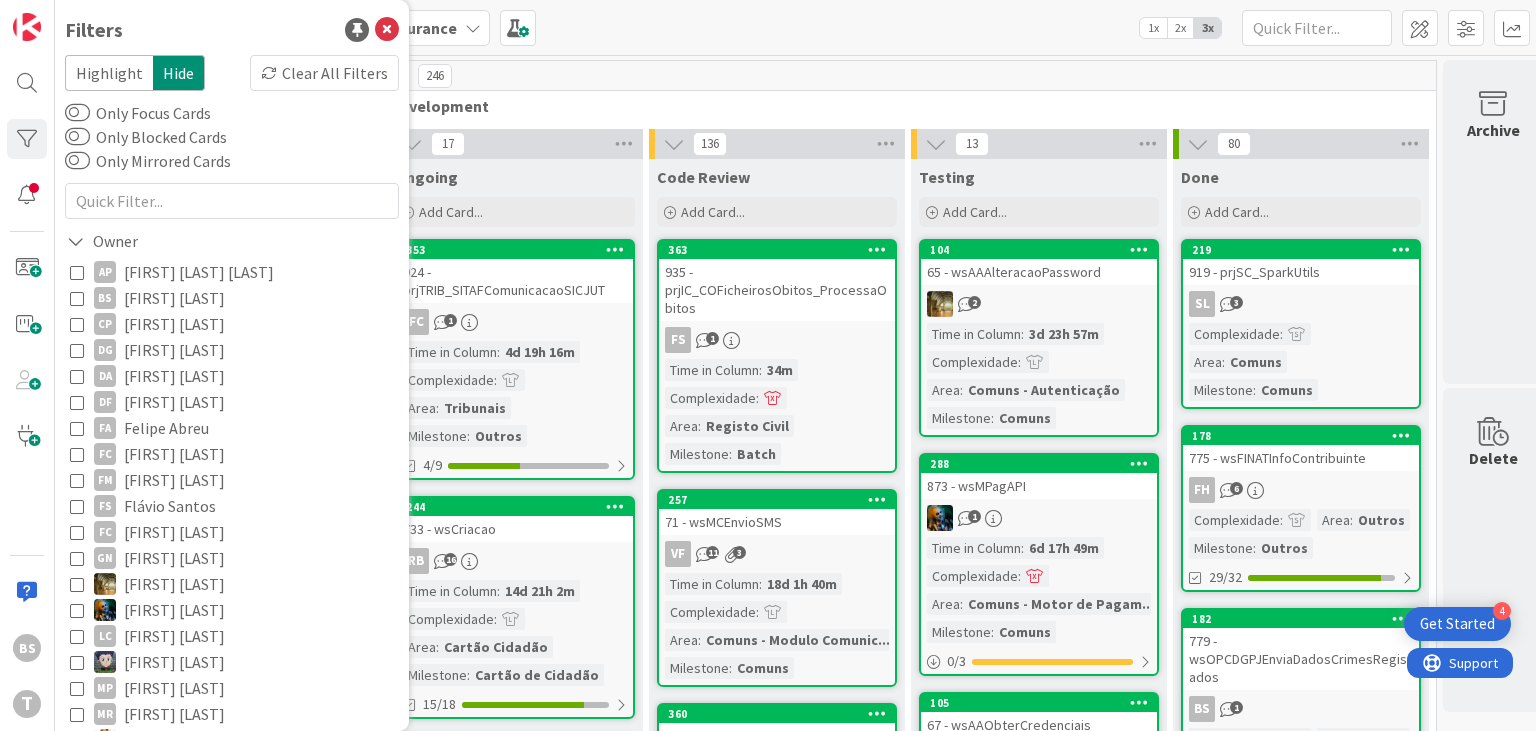 click on "BS   [FIRST] [LAST]" at bounding box center (232, 298) 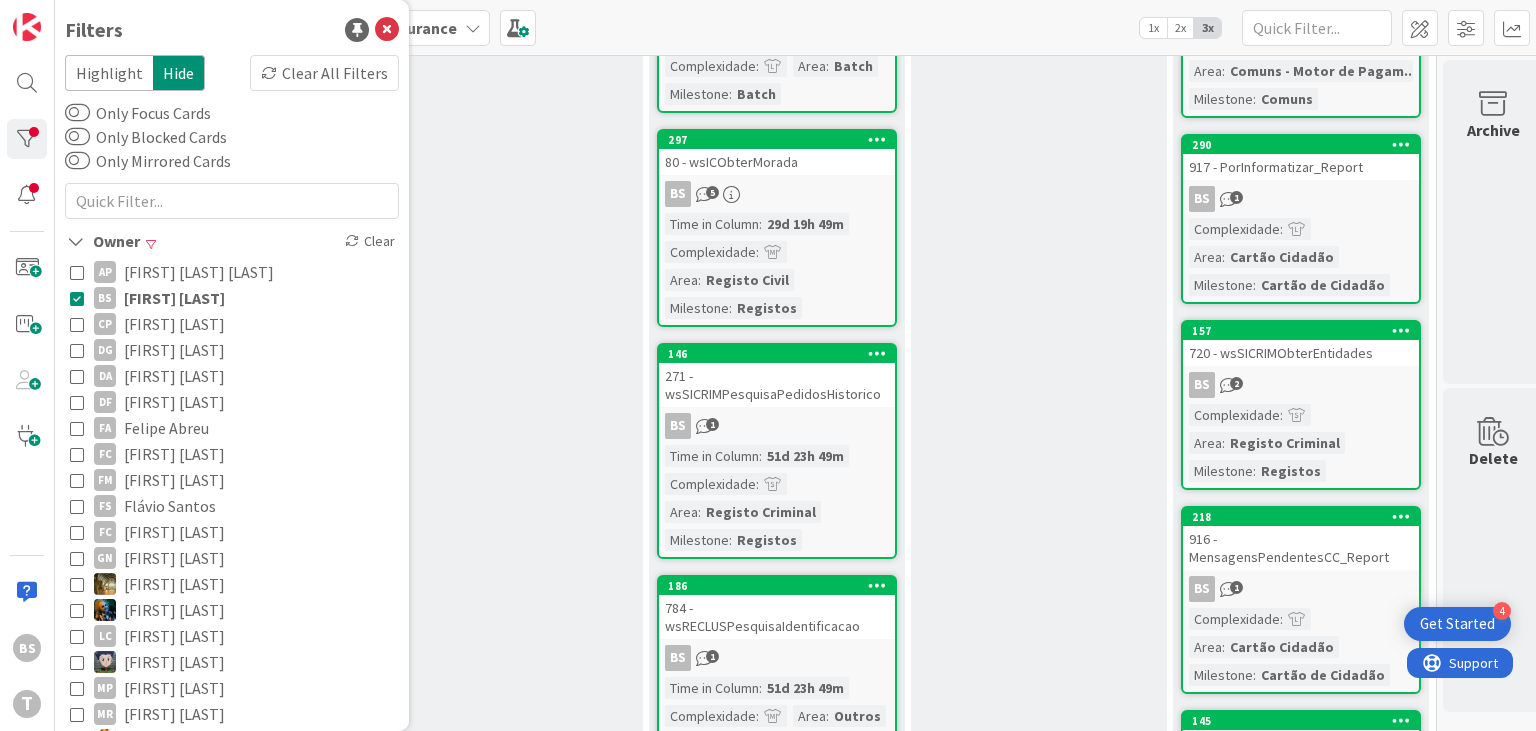 scroll, scrollTop: 0, scrollLeft: 747, axis: horizontal 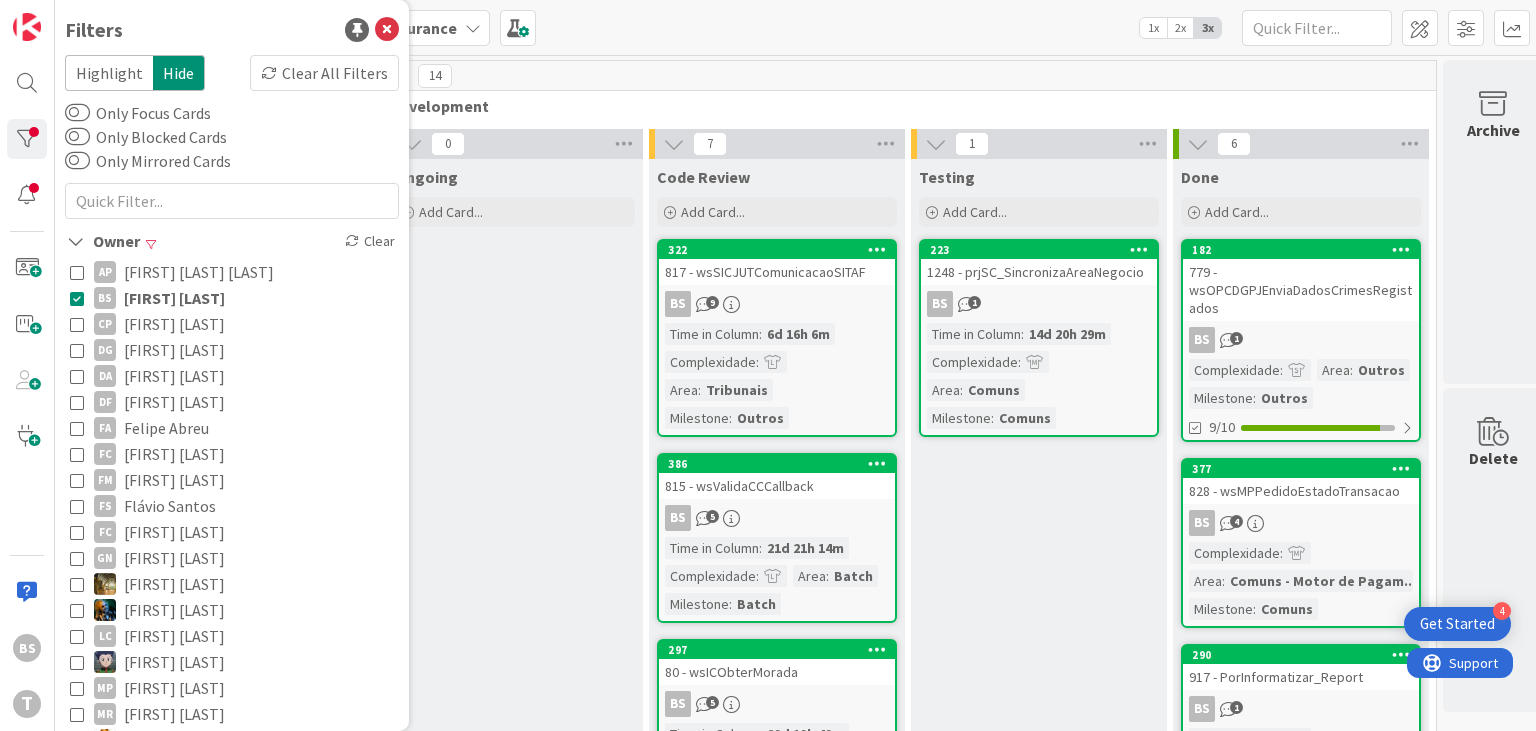 click on "322 817 - wsSICJUTComunicacaoSITAF BS 9 Time in Column : 6d 16h 6m Complexidade : Area : Tribunais Milestone : Outros" at bounding box center [777, 338] 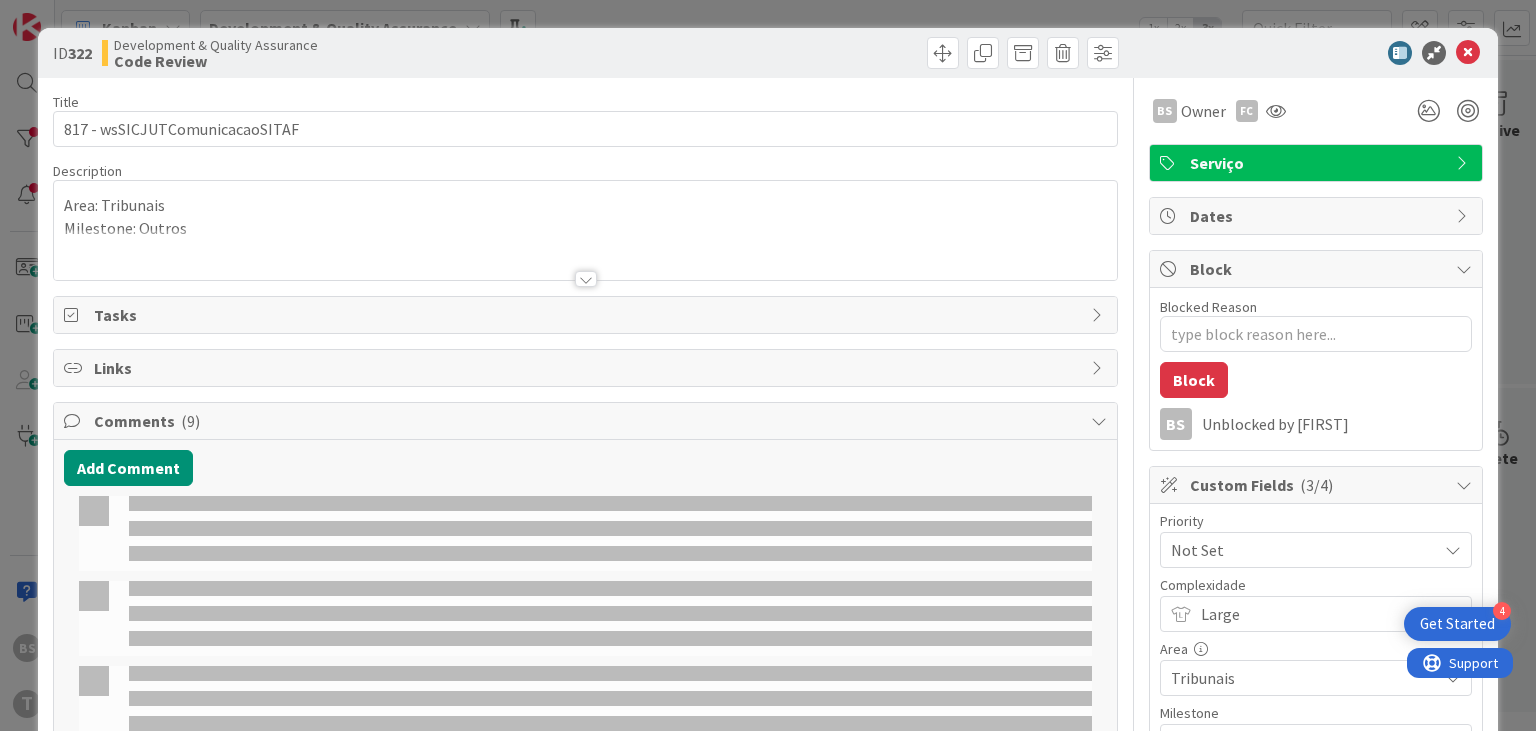 type on "x" 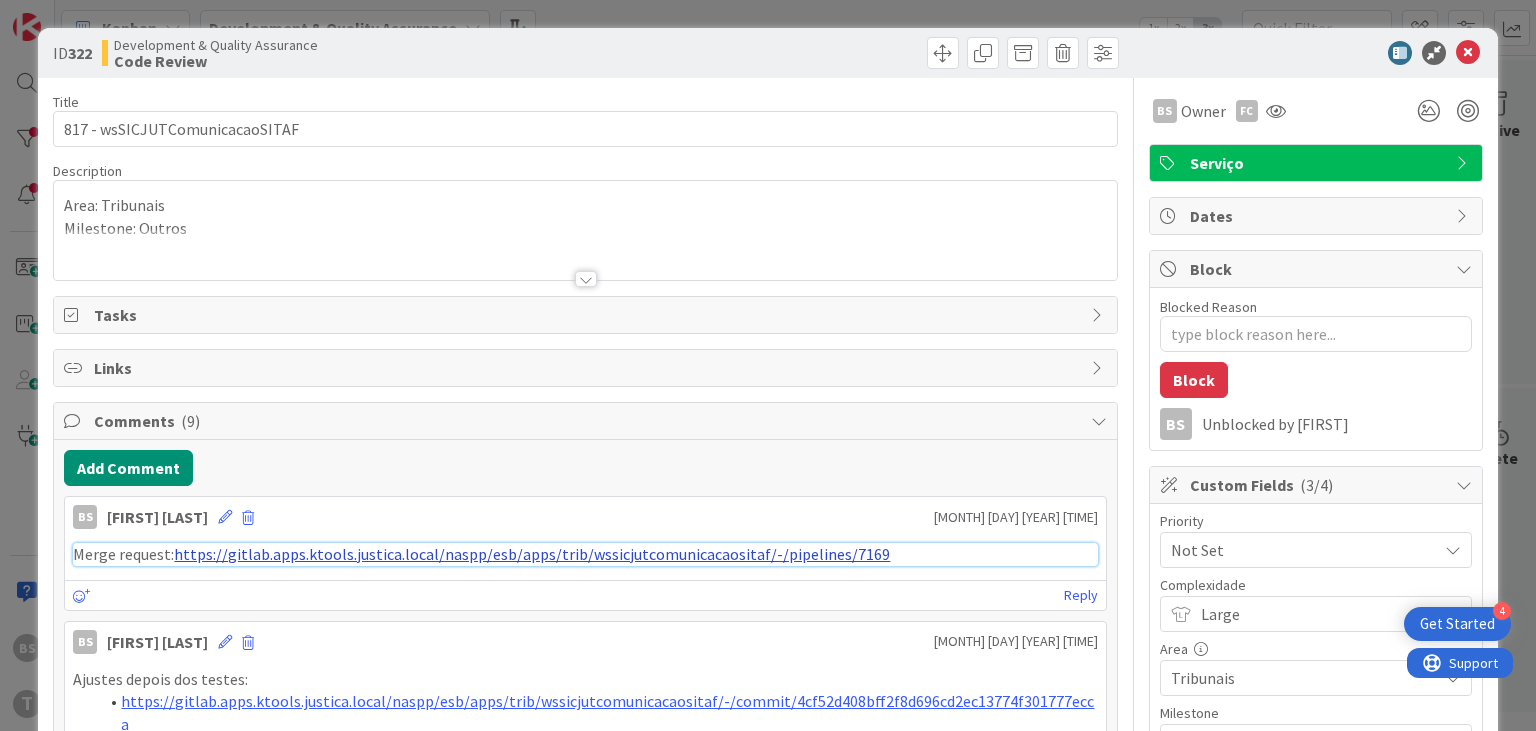 click on "https://gitlab.apps.ktools.justica.local/naspp/esb/apps/trib/wssicjutcomunicacaositaf/-/pipelines/7169" at bounding box center (532, 554) 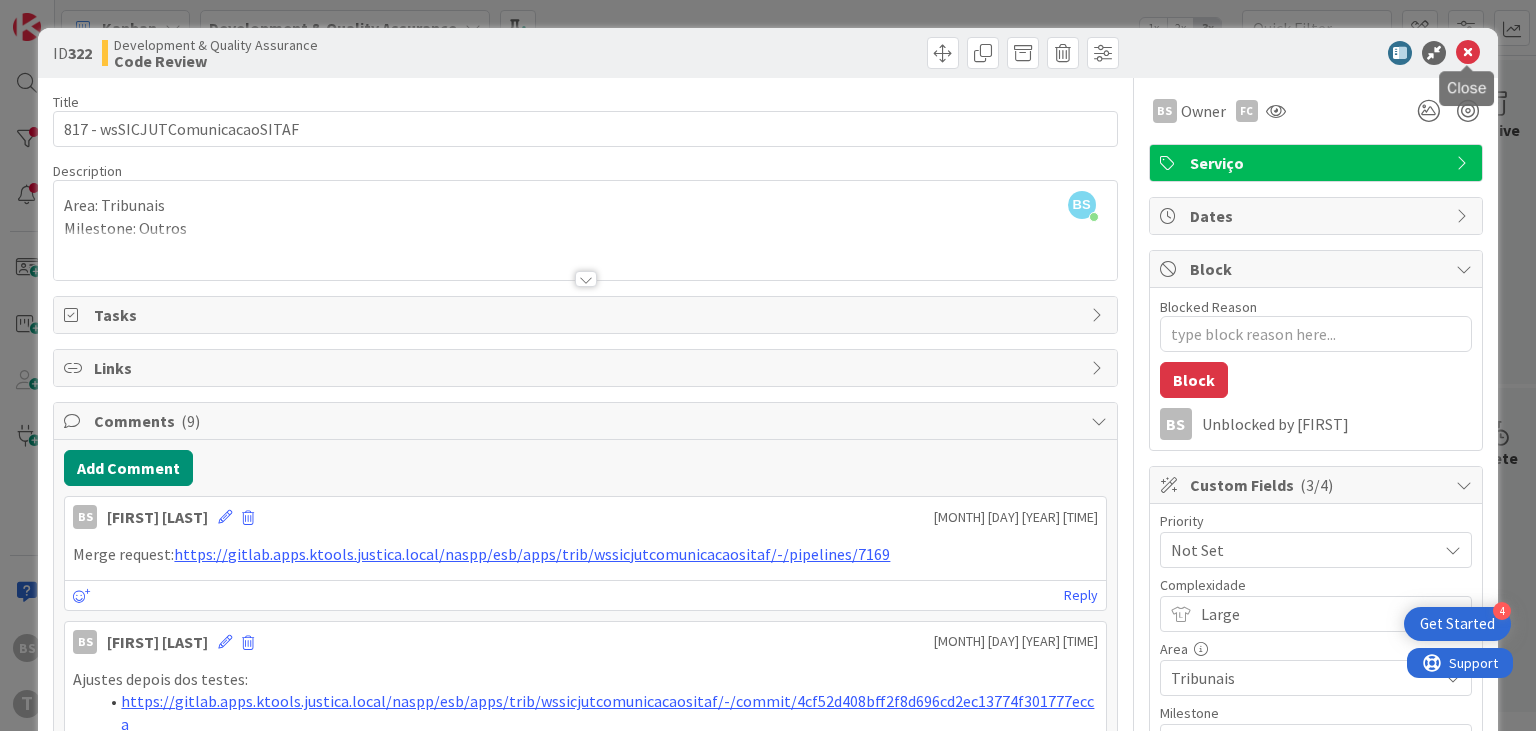 click at bounding box center (1468, 53) 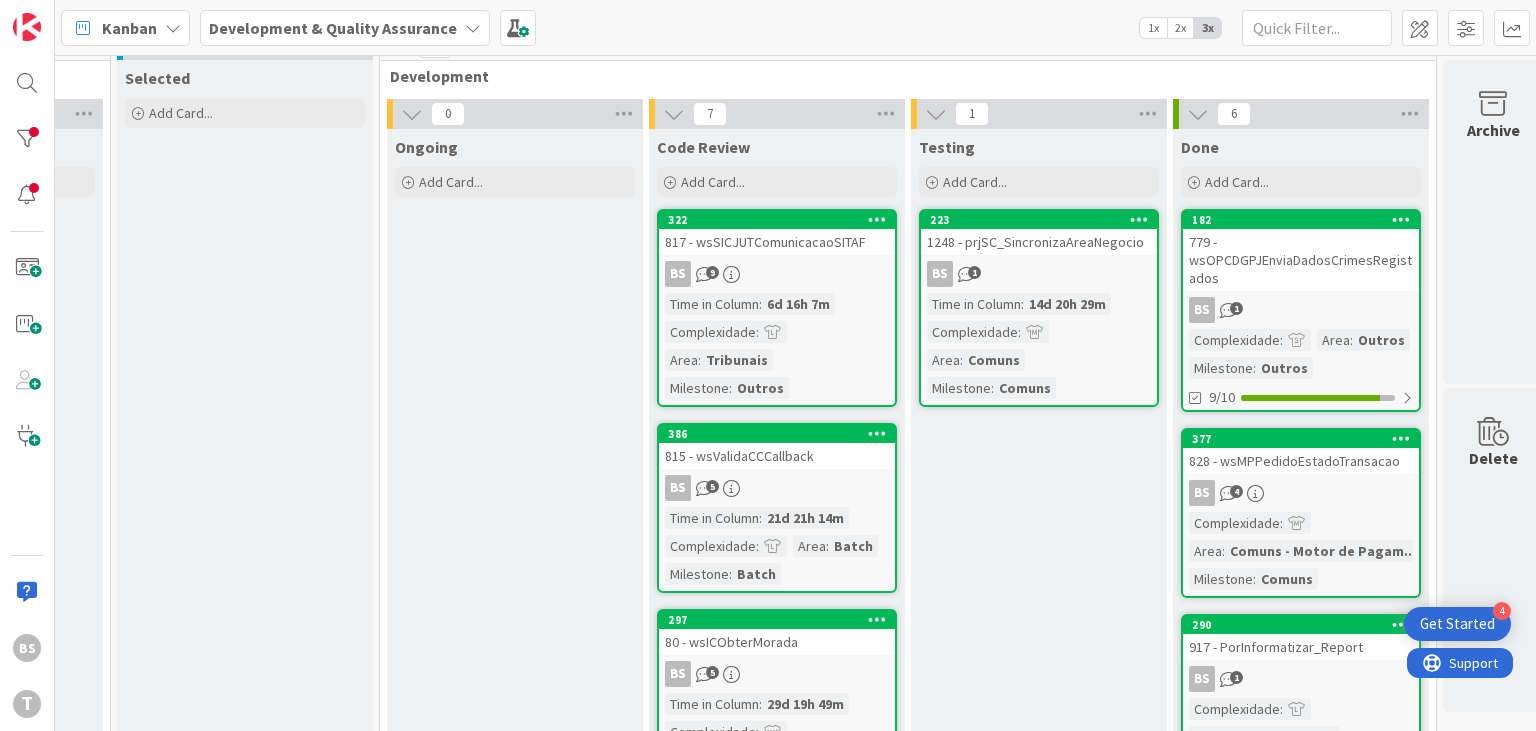 scroll, scrollTop: 0, scrollLeft: 747, axis: horizontal 